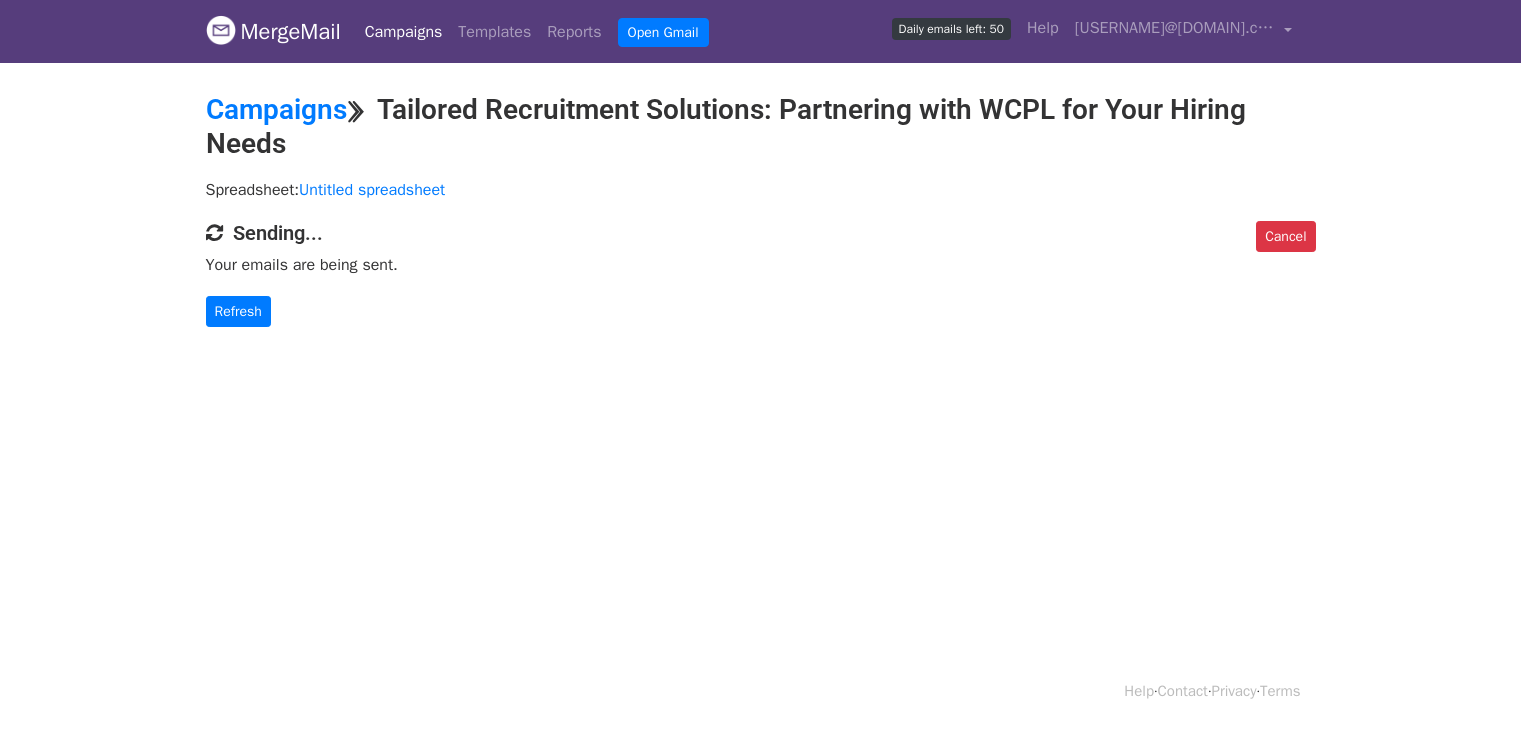 scroll, scrollTop: 0, scrollLeft: 0, axis: both 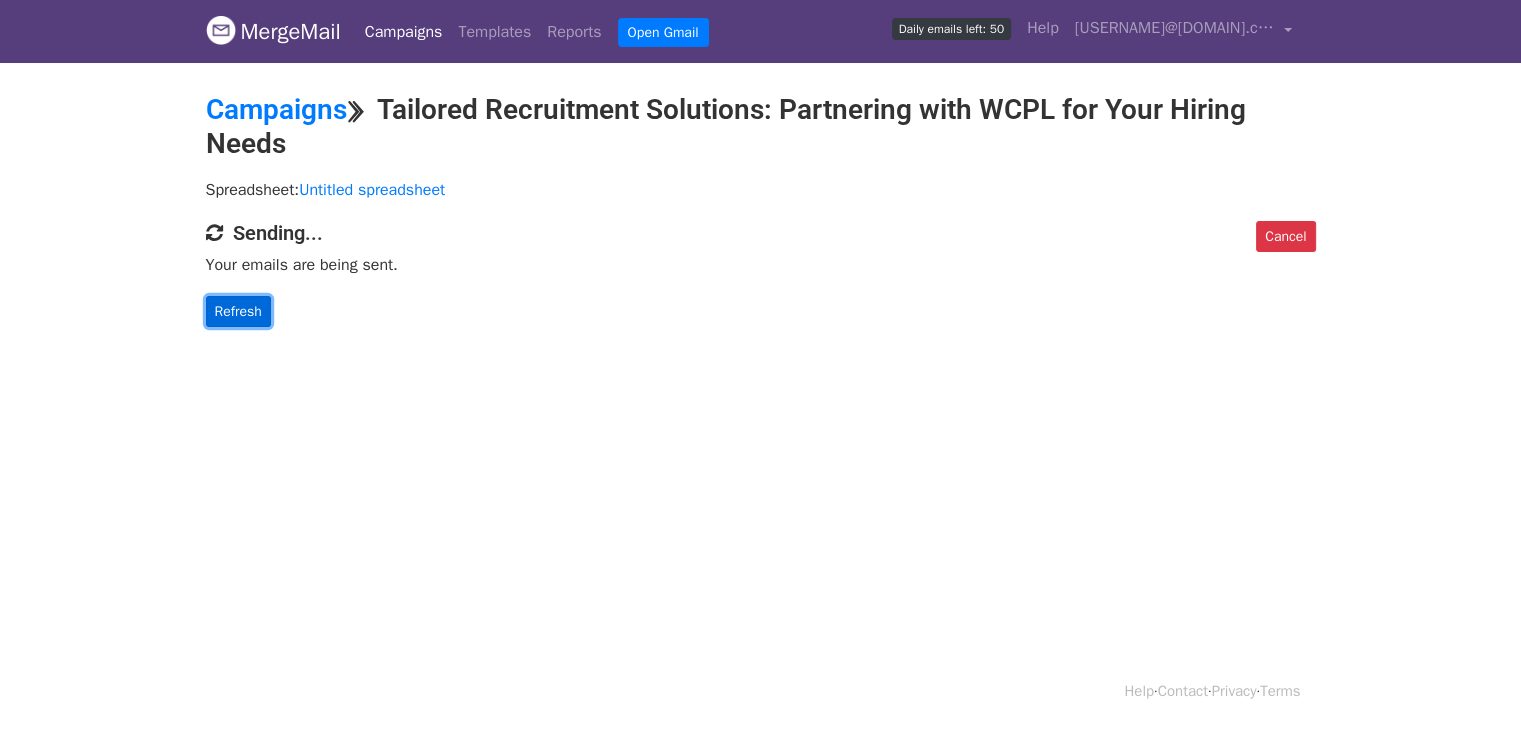 click on "Refresh" at bounding box center [238, 311] 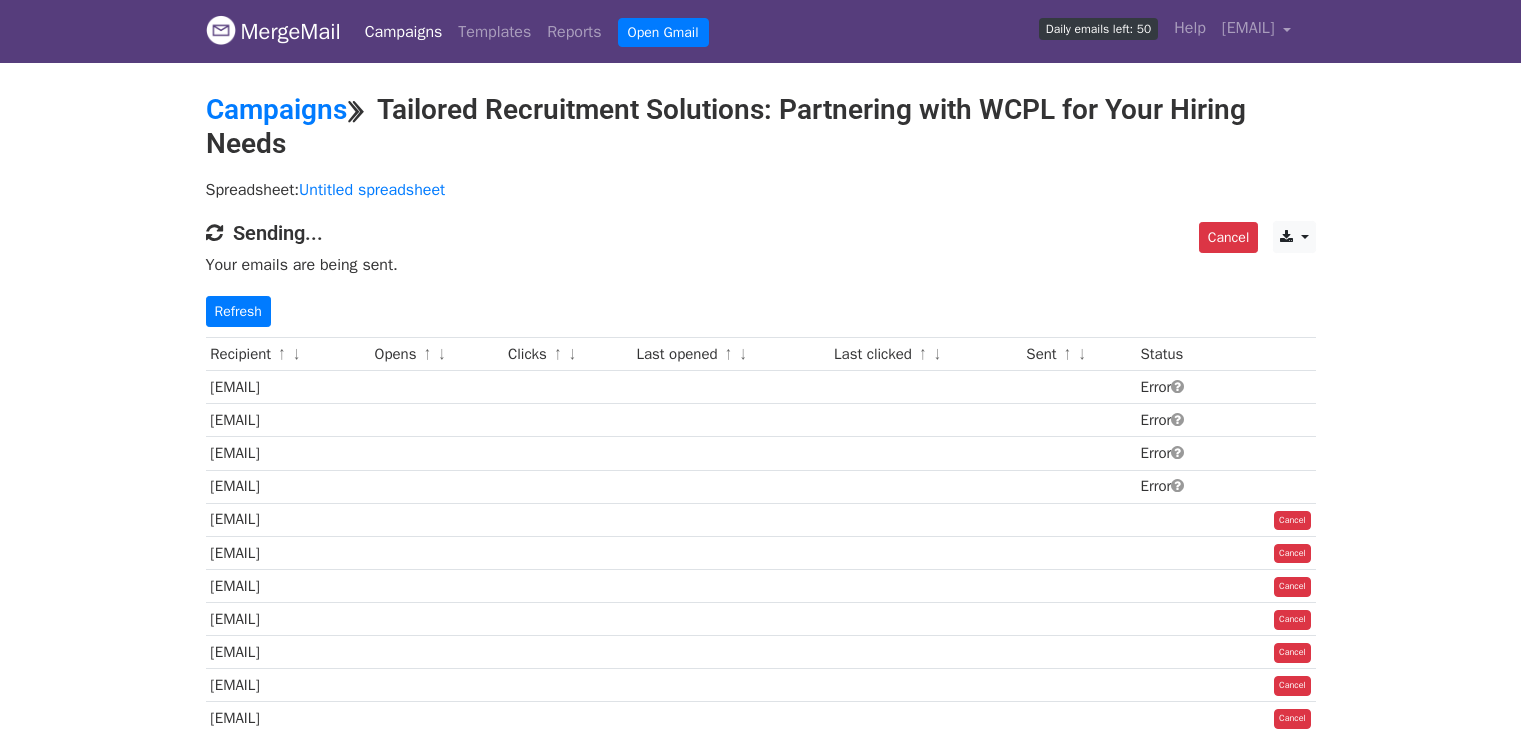 scroll, scrollTop: 0, scrollLeft: 0, axis: both 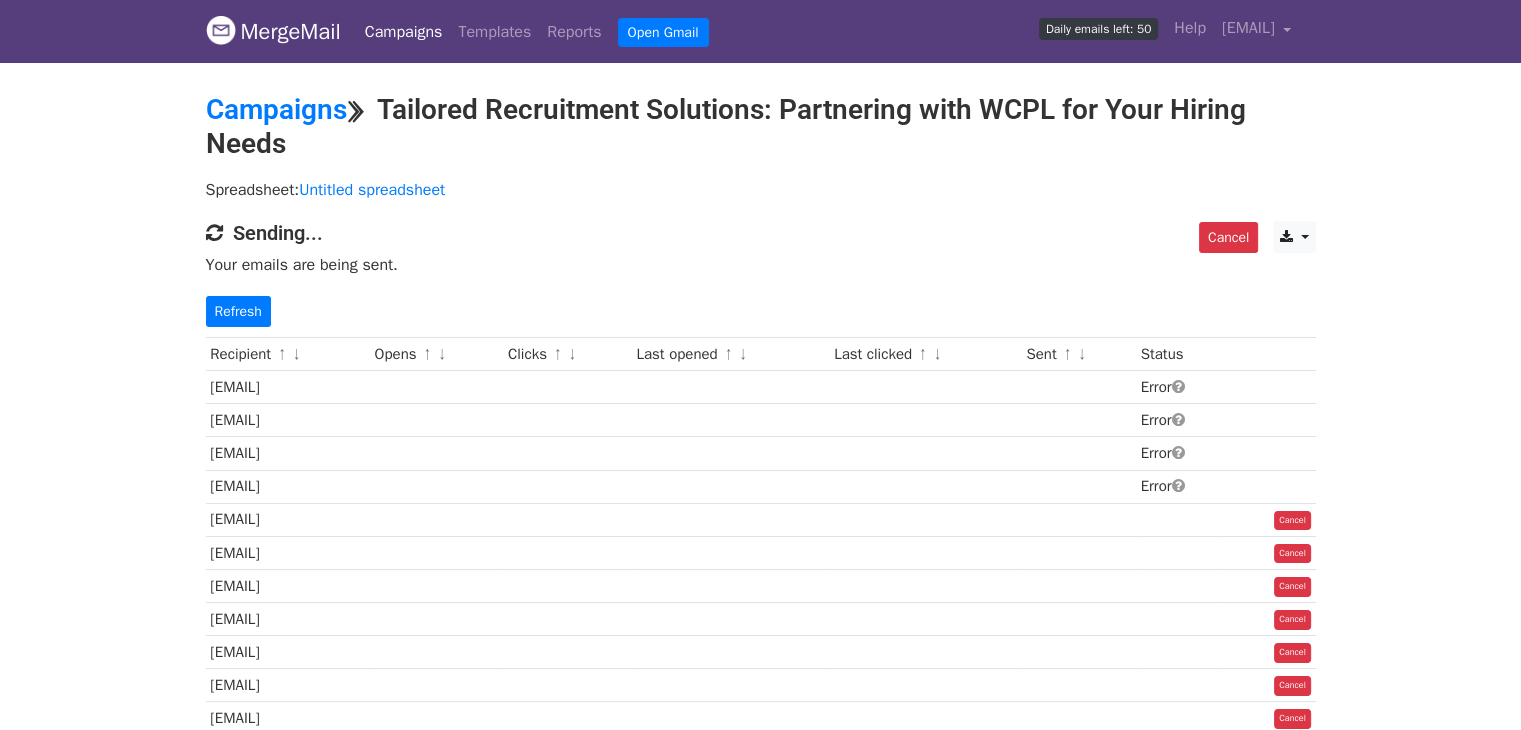 click on "Error" at bounding box center [1180, 387] 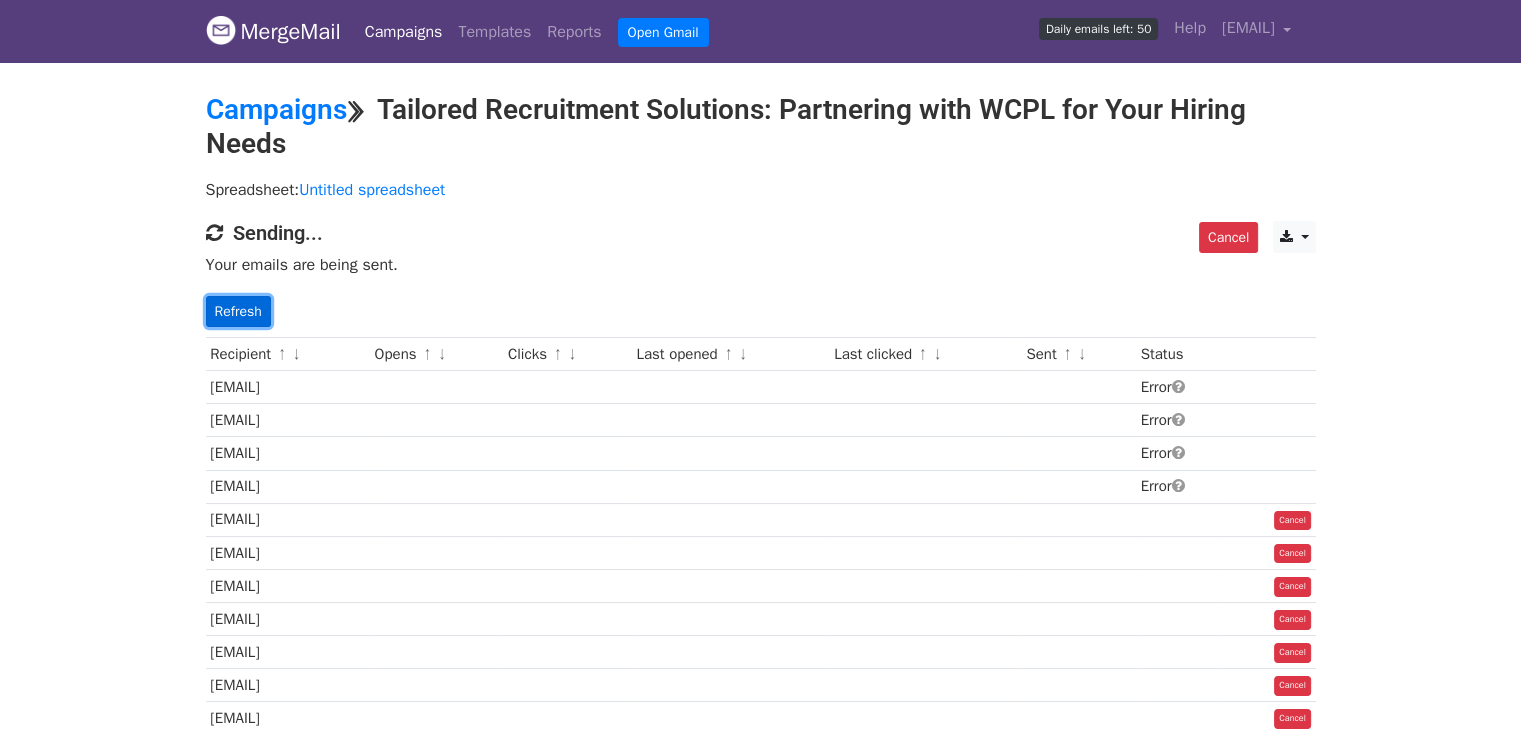 click on "Refresh" at bounding box center (238, 311) 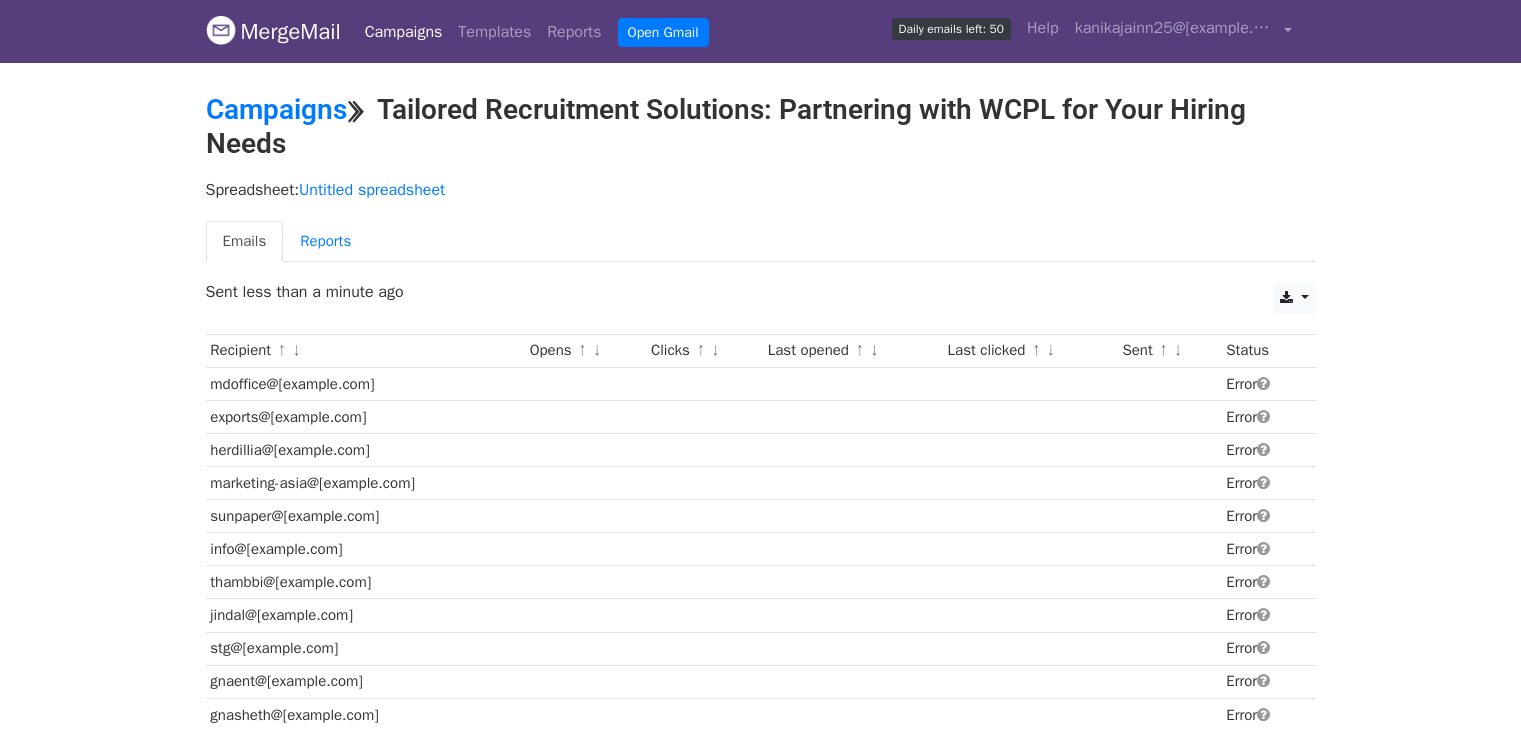 scroll, scrollTop: 0, scrollLeft: 0, axis: both 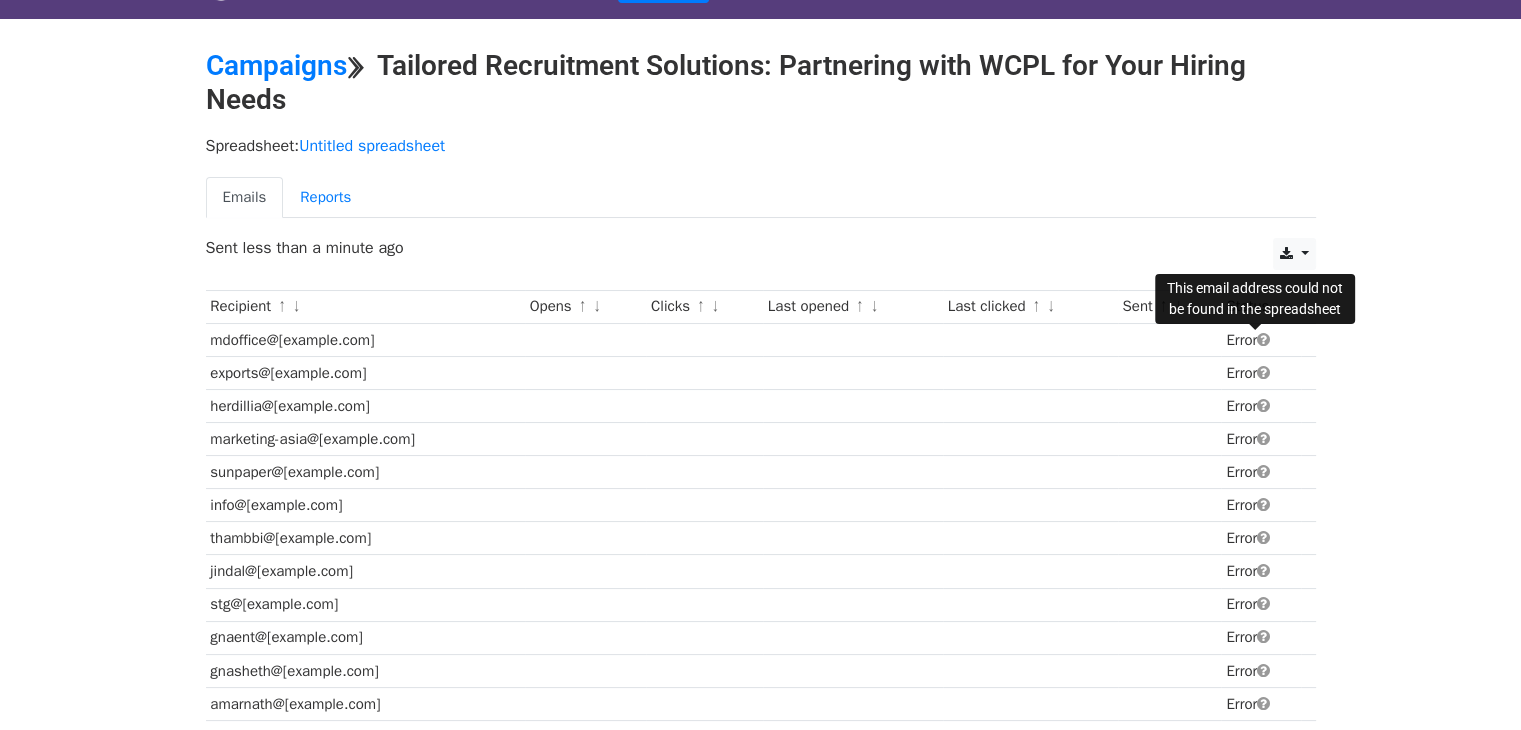 click at bounding box center [1263, 339] 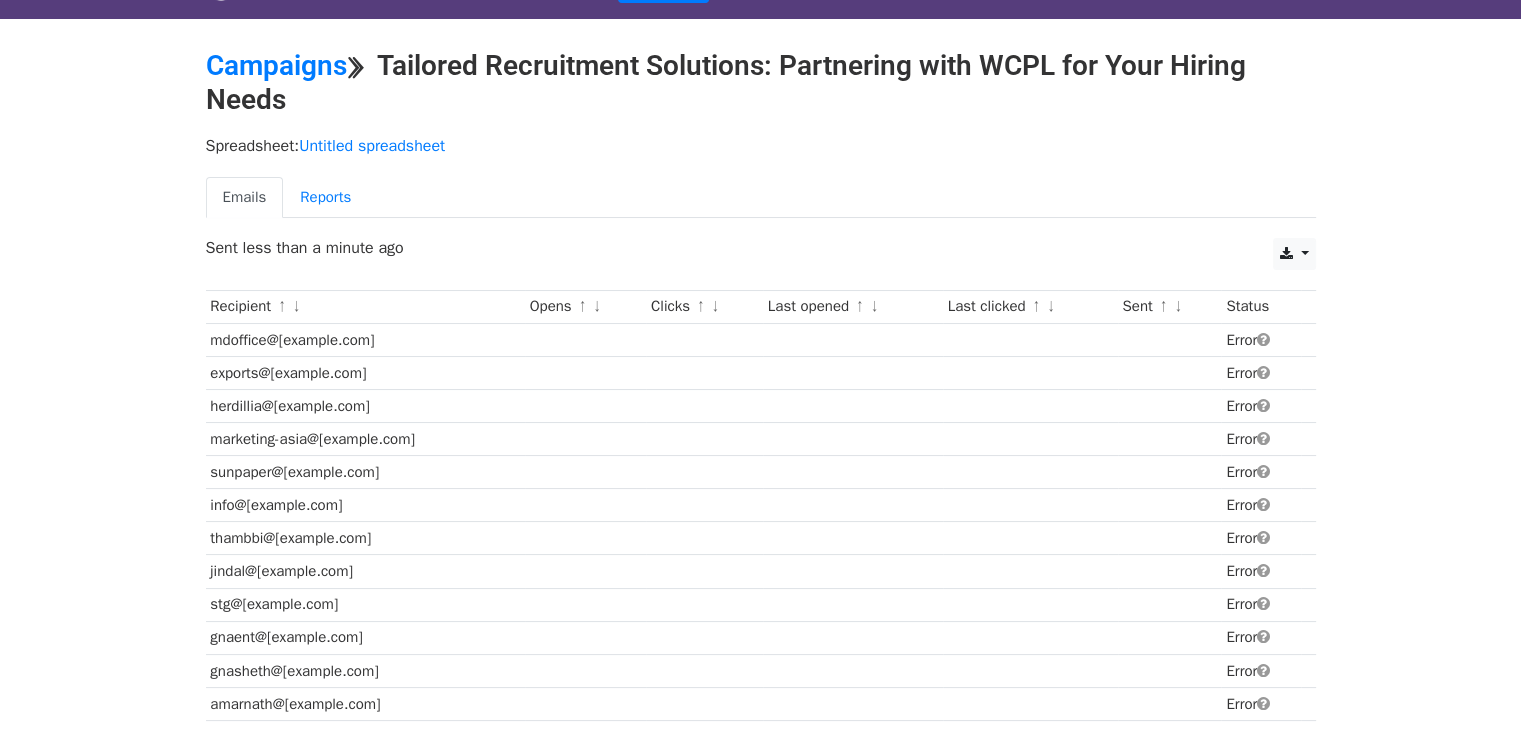 click at bounding box center (1263, 339) 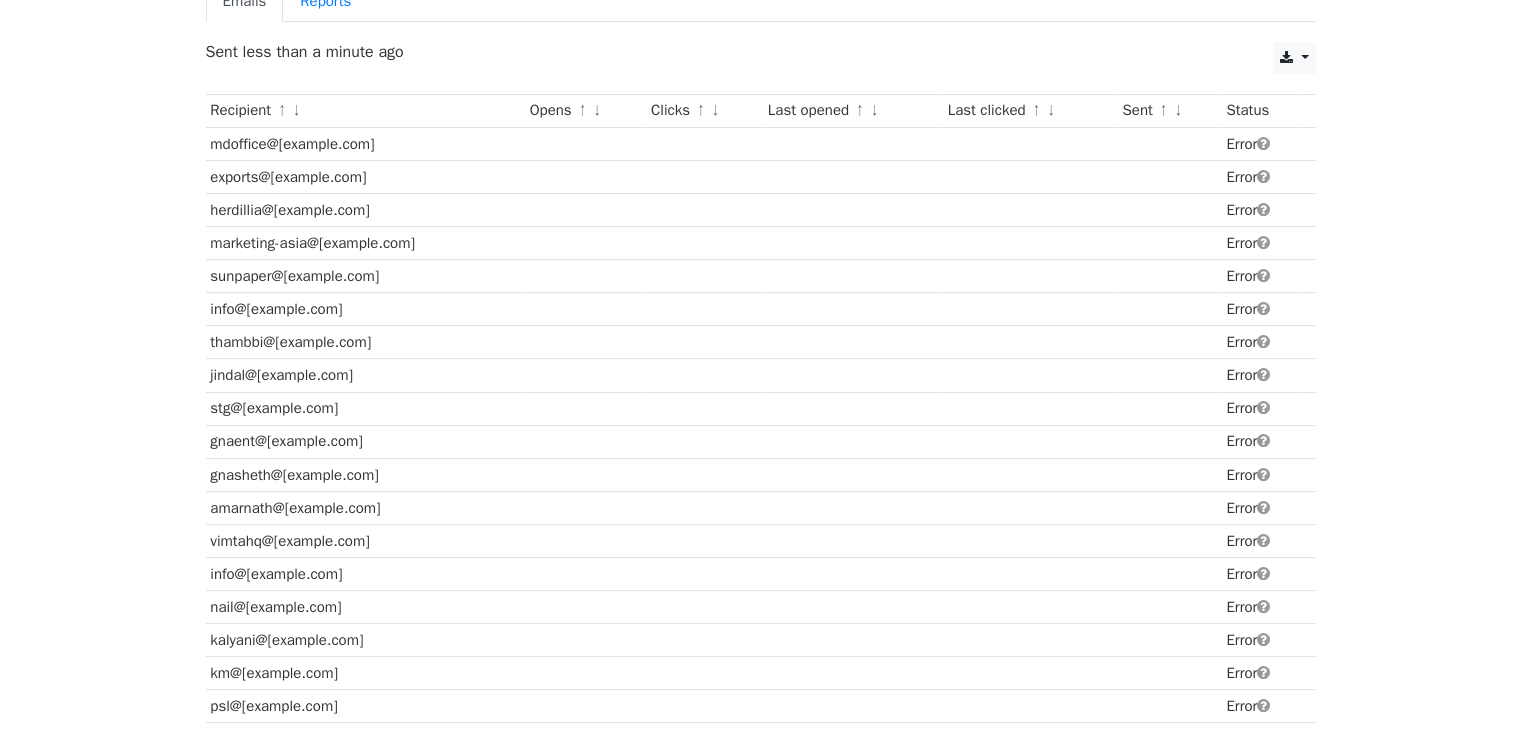 scroll, scrollTop: 238, scrollLeft: 0, axis: vertical 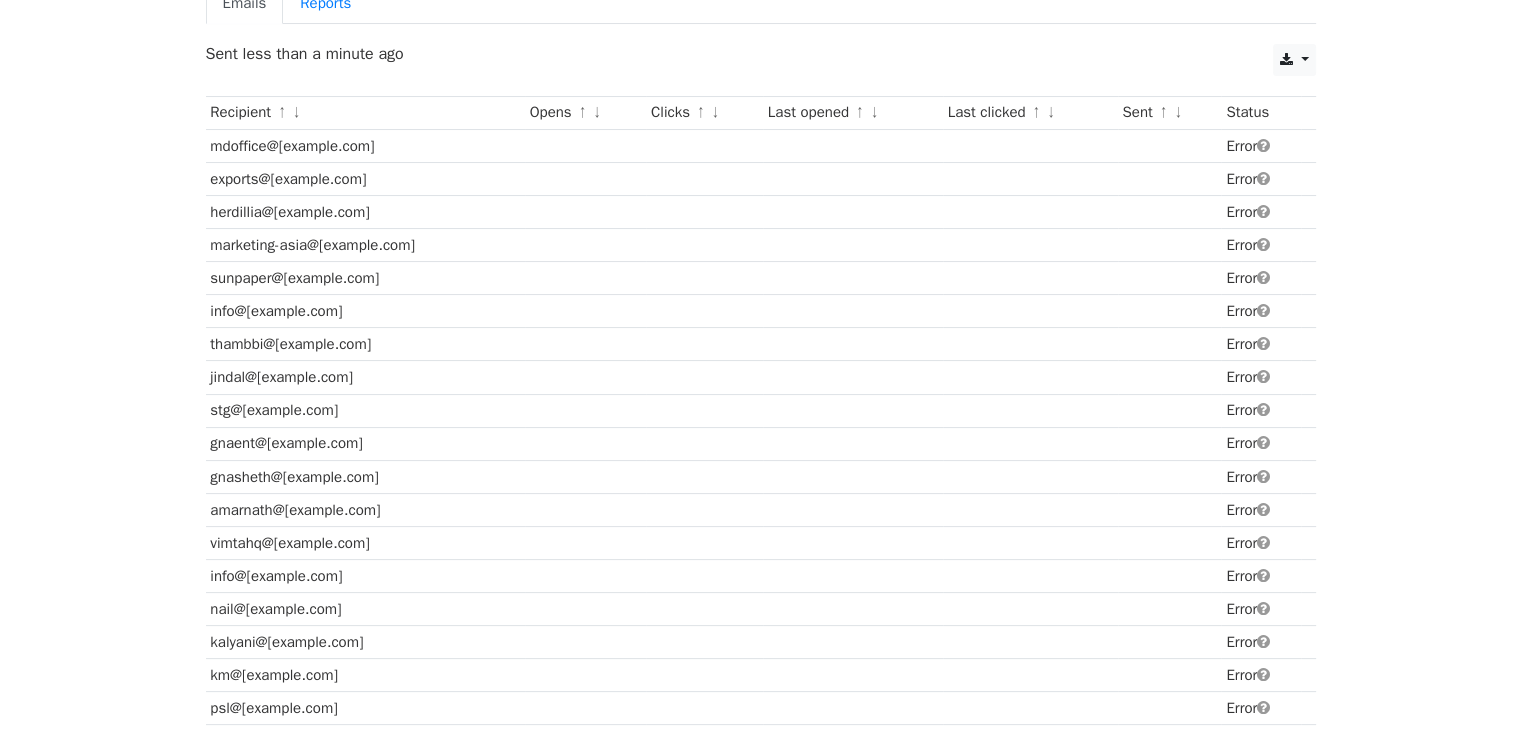 click at bounding box center [1030, 145] 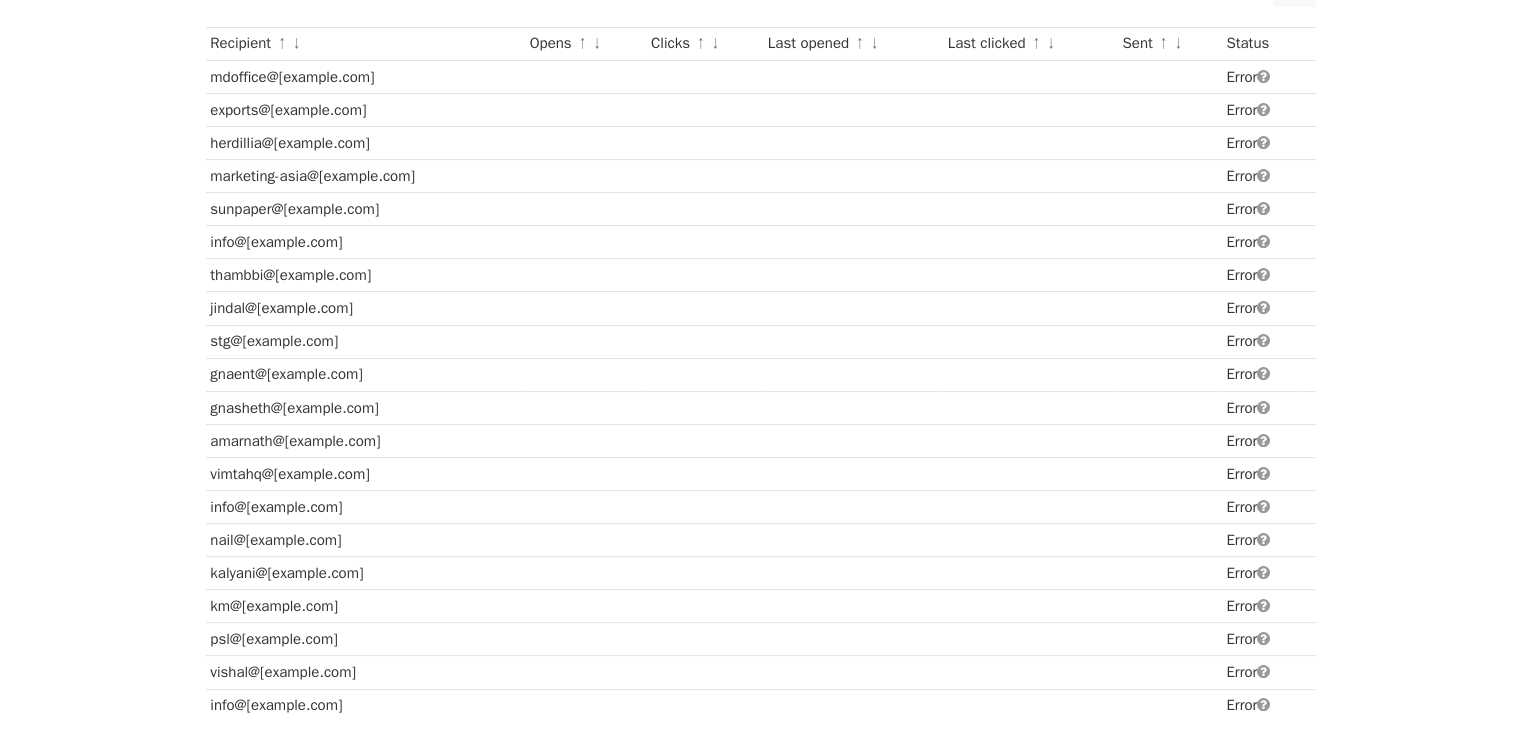 scroll, scrollTop: 0, scrollLeft: 0, axis: both 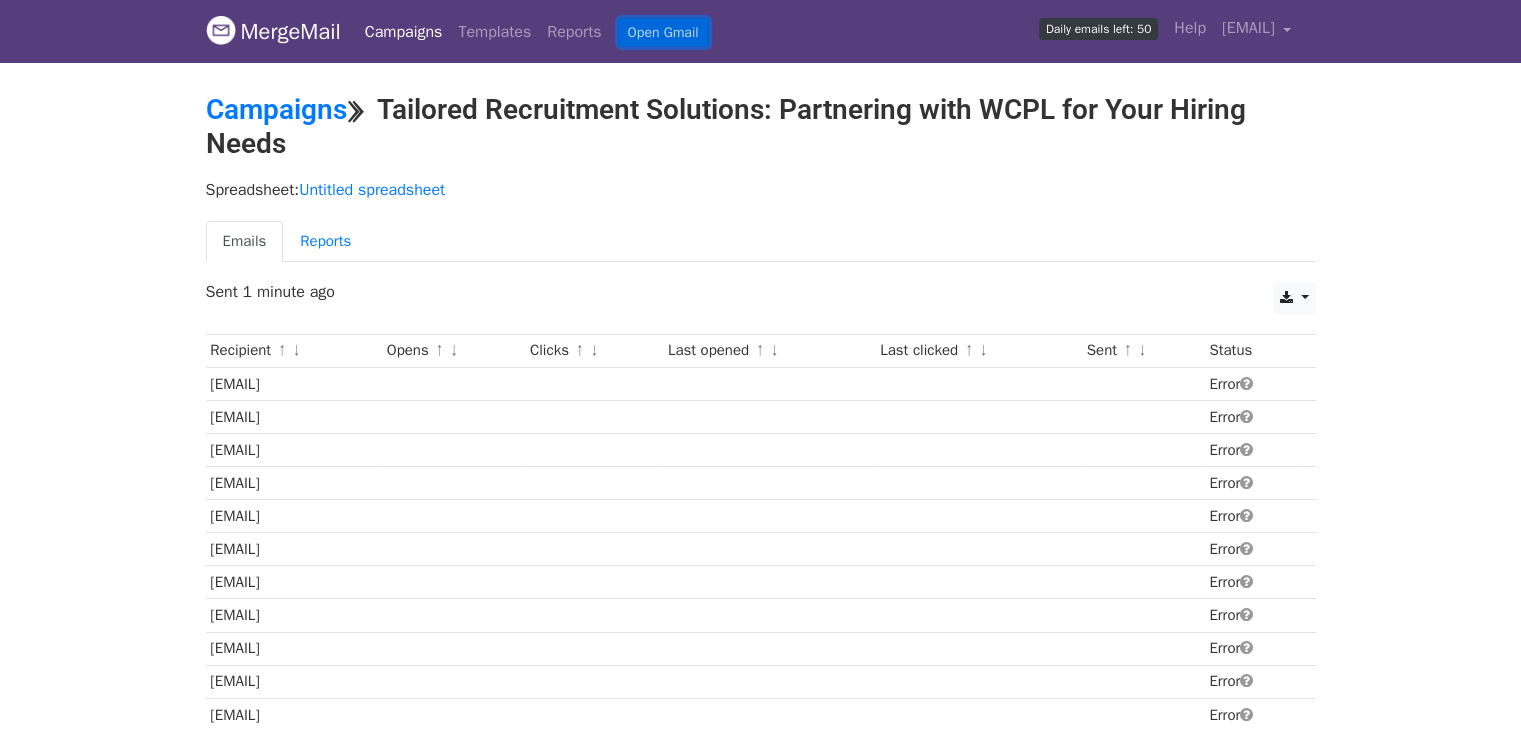 click on "Open Gmail" at bounding box center (663, 32) 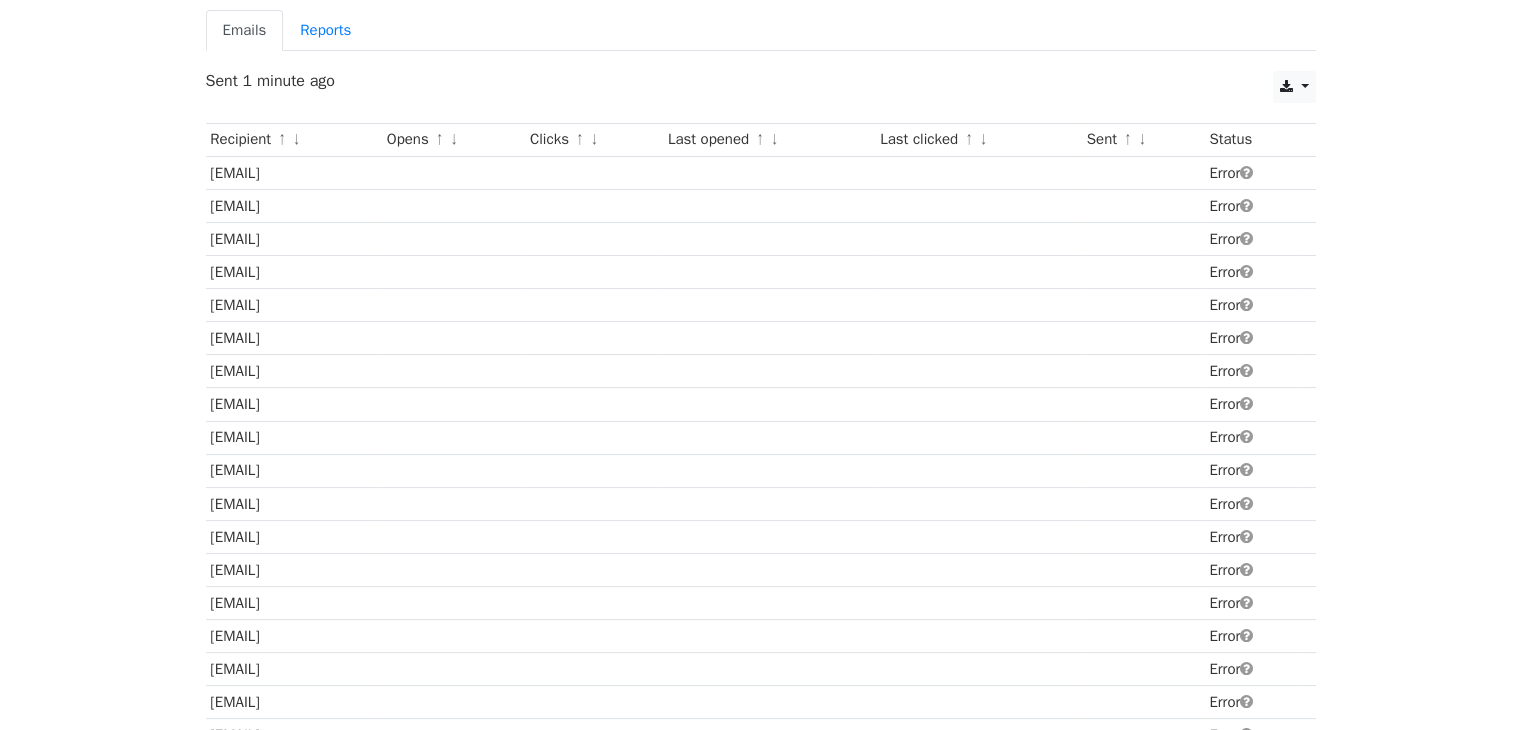 scroll, scrollTop: 244, scrollLeft: 0, axis: vertical 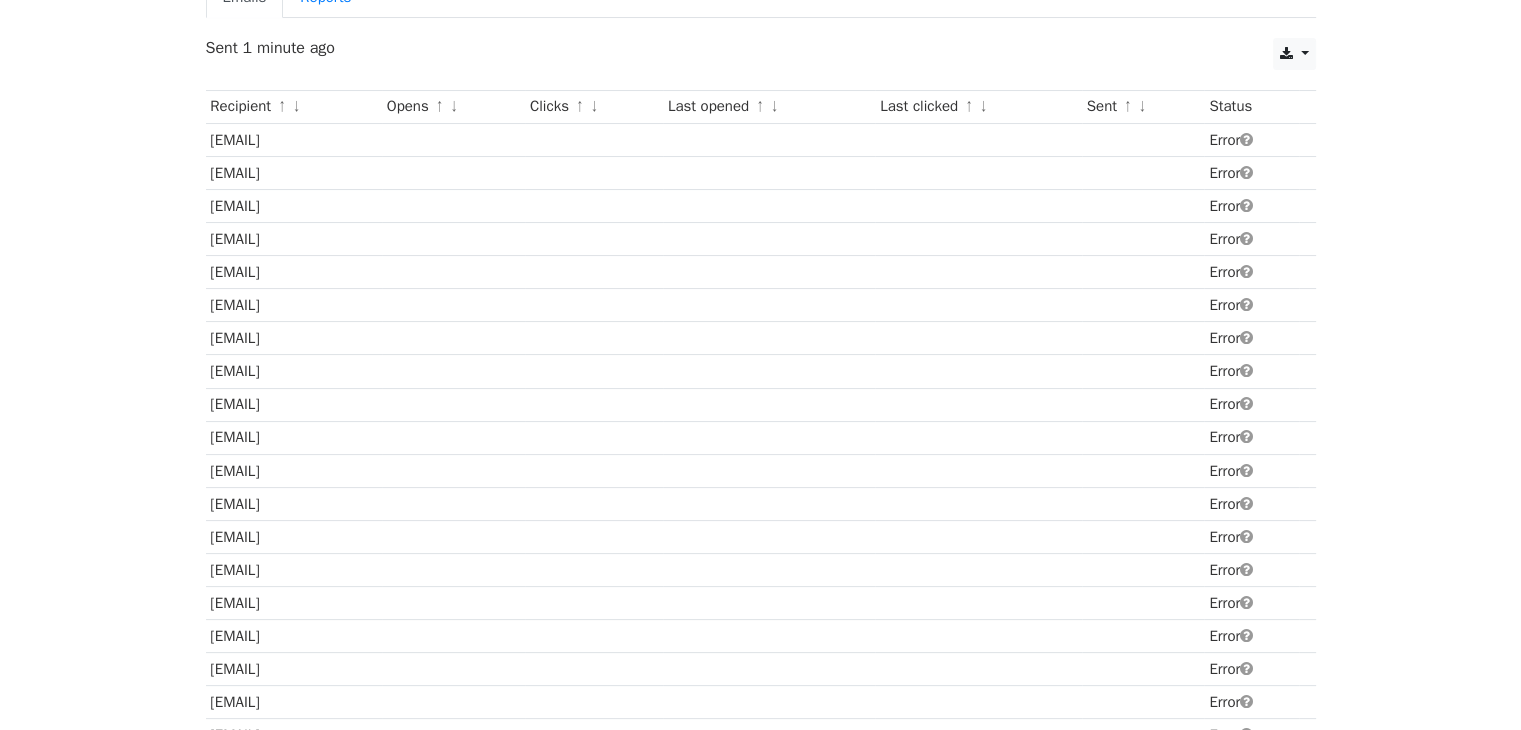 click on "[EMAIL]" at bounding box center [294, 205] 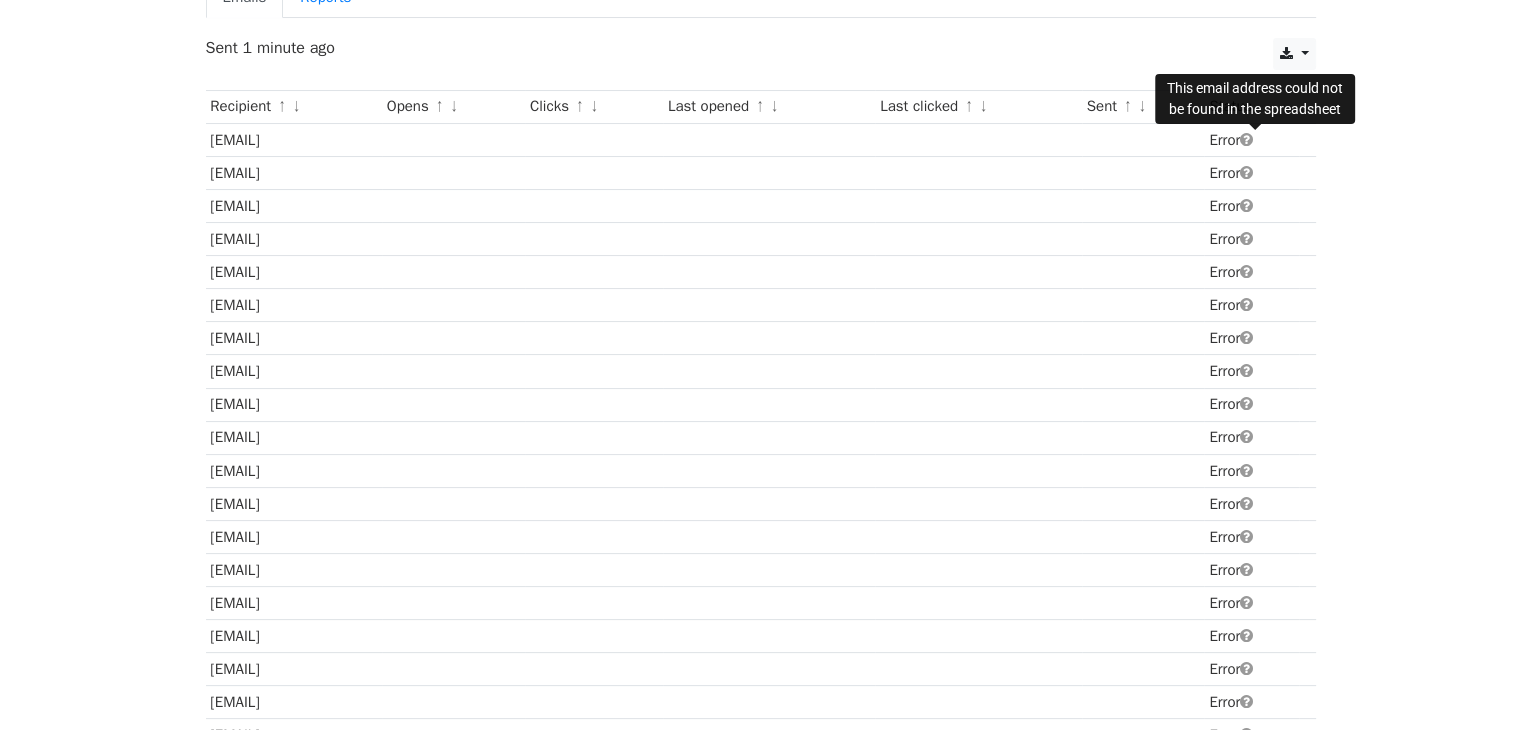 click at bounding box center (1246, 139) 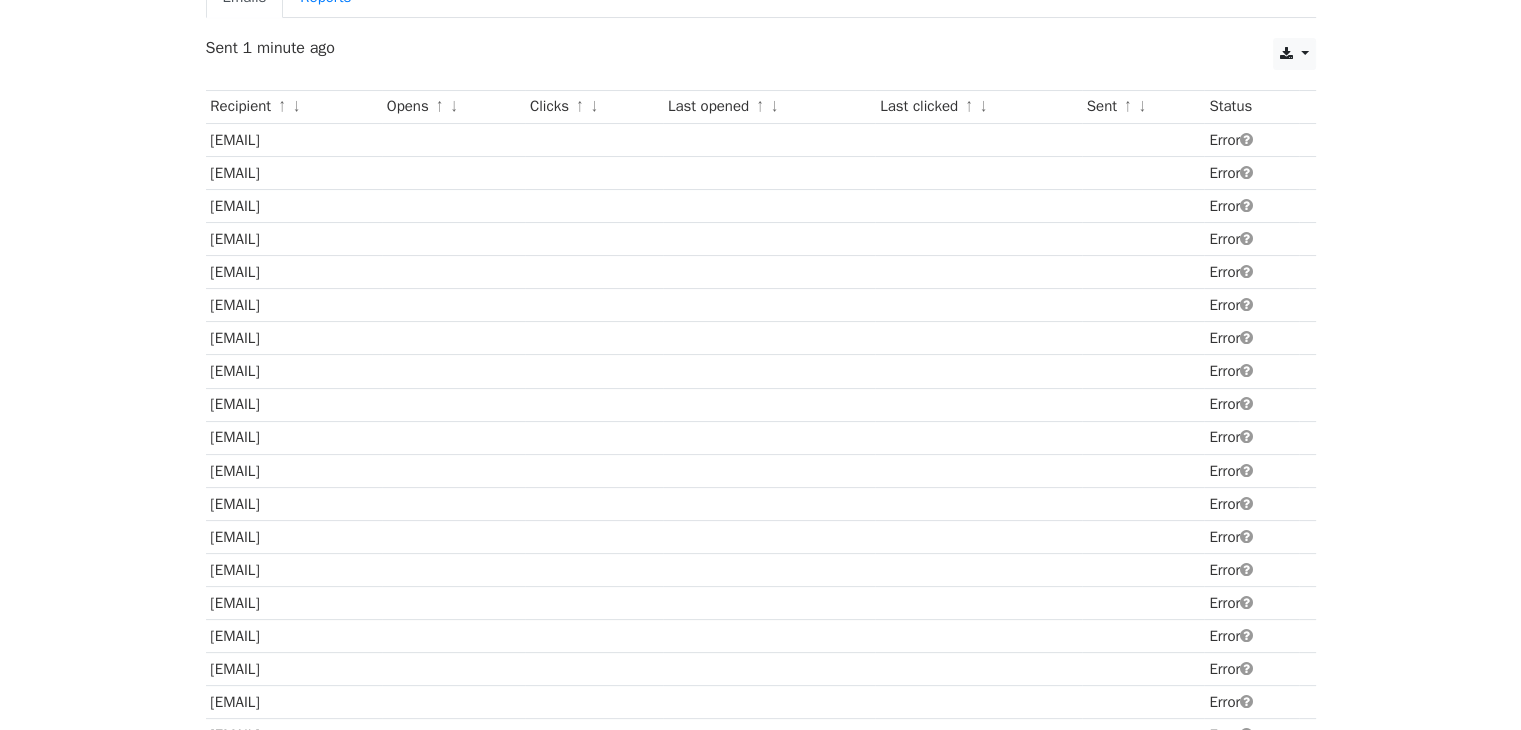 click at bounding box center (1246, 139) 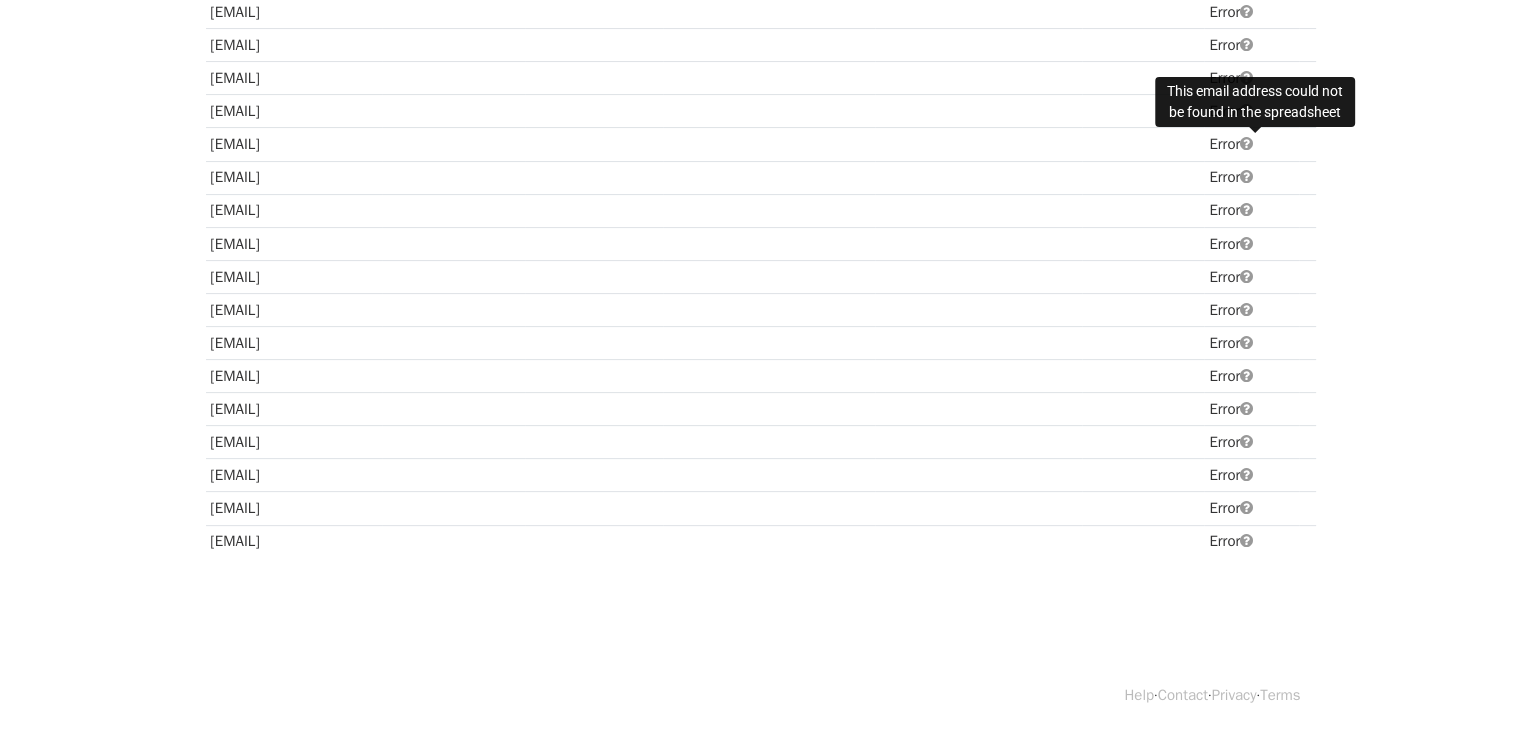 scroll, scrollTop: 0, scrollLeft: 0, axis: both 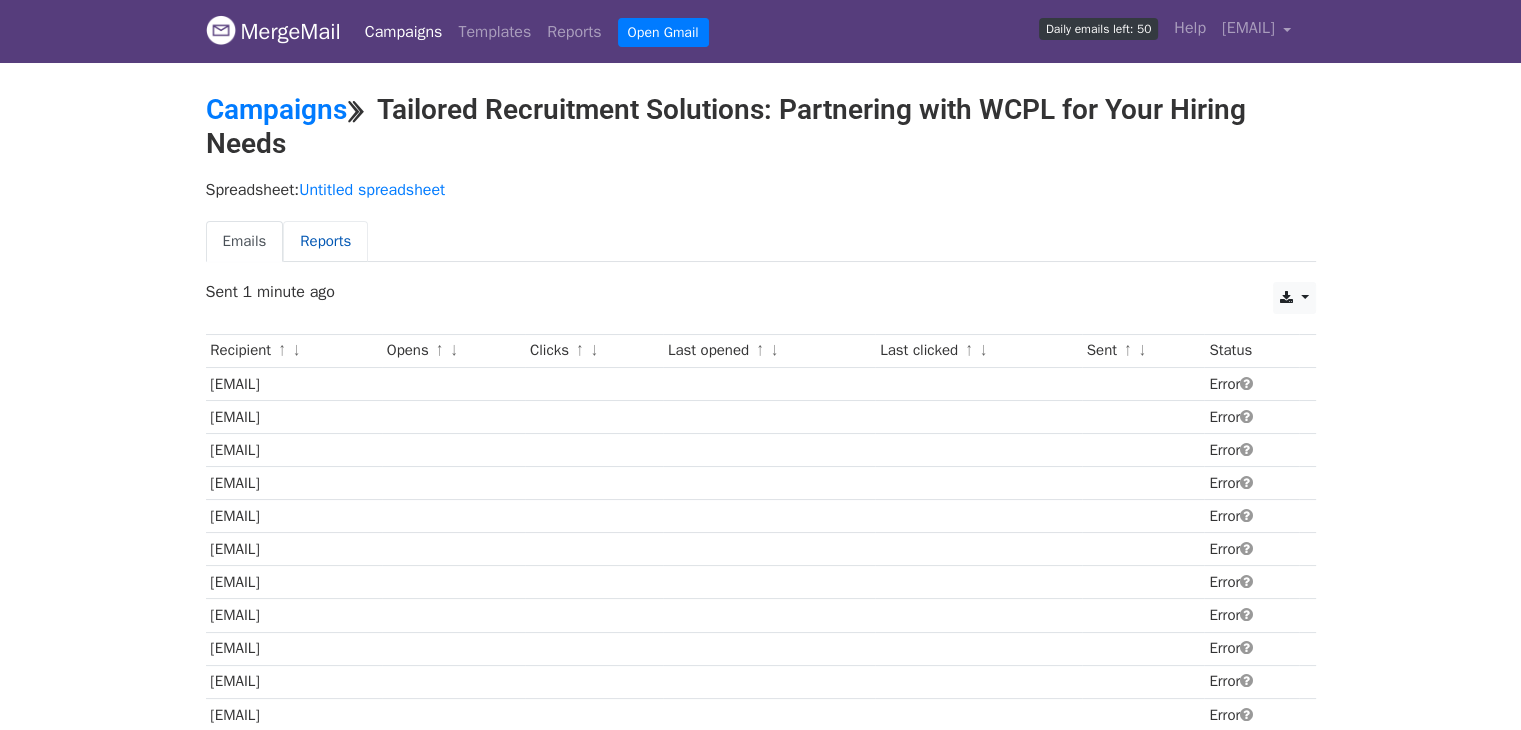 click on "Reports" at bounding box center [325, 241] 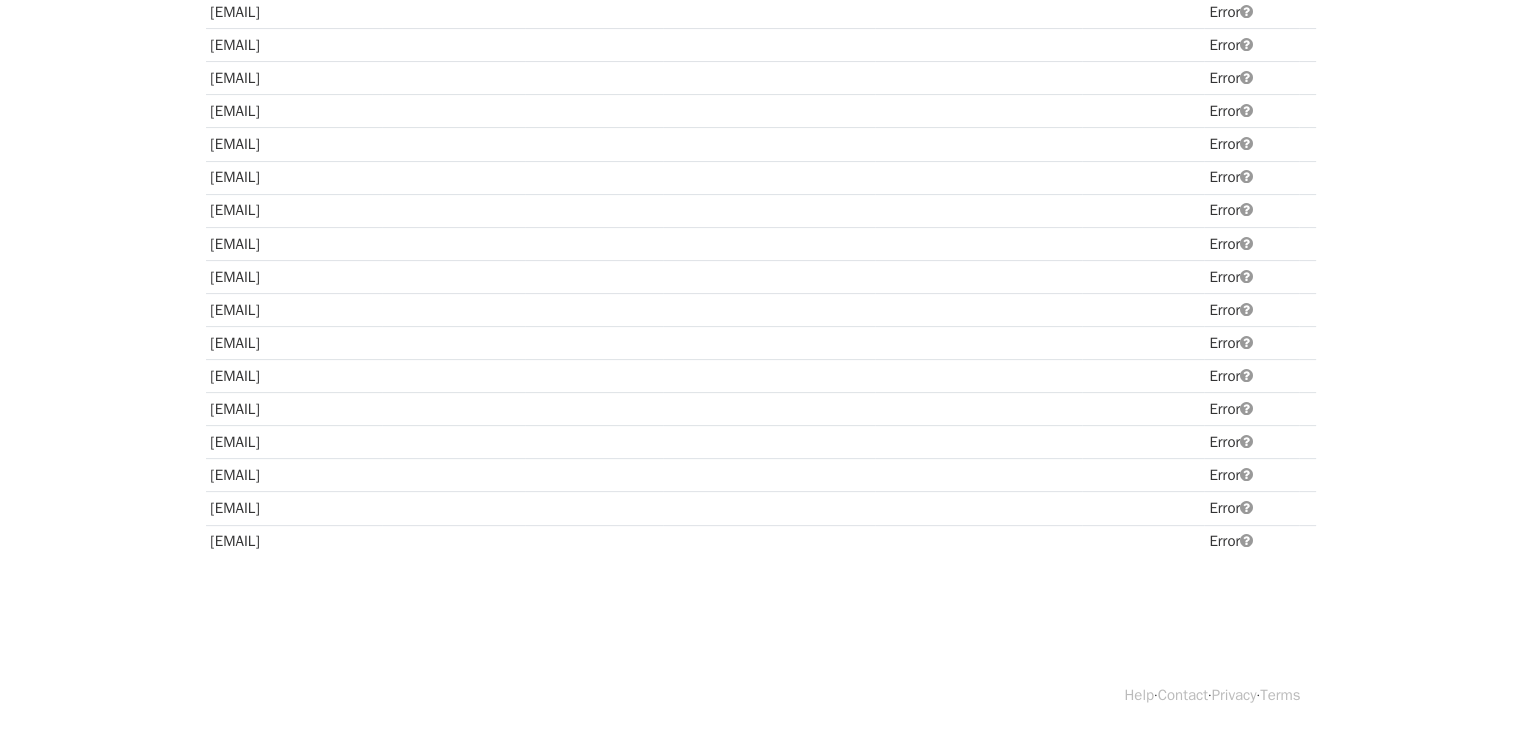 scroll, scrollTop: 0, scrollLeft: 0, axis: both 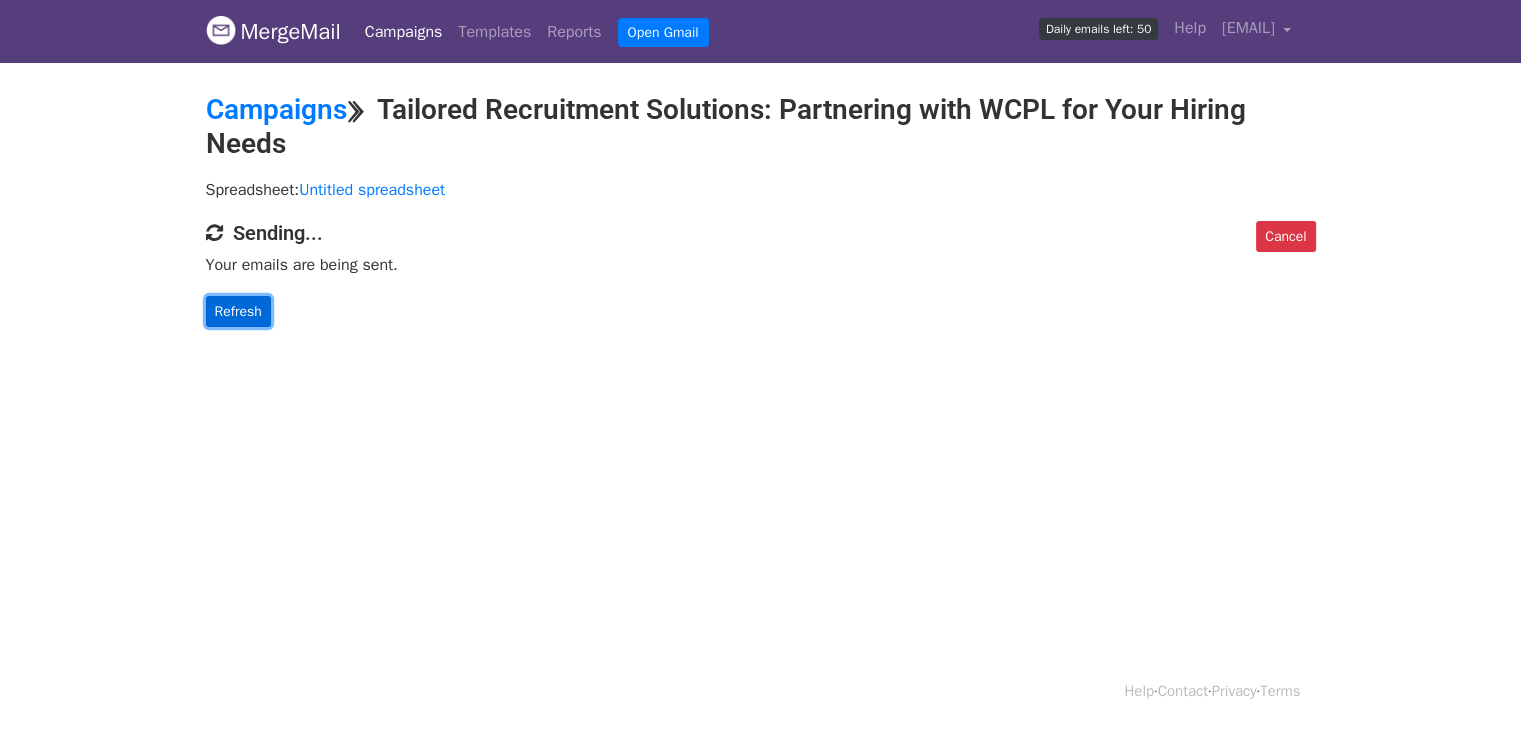 click on "Refresh" at bounding box center (238, 311) 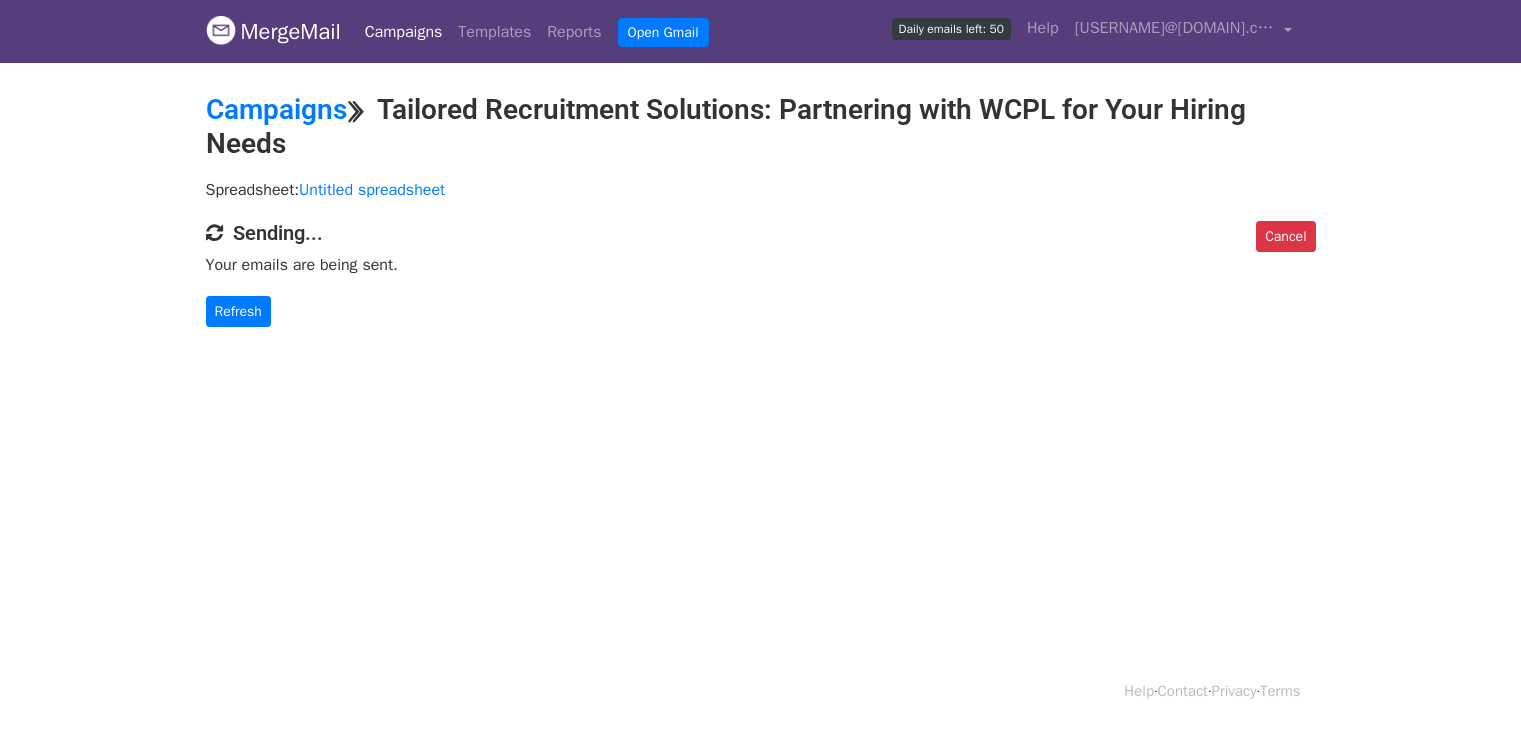 scroll, scrollTop: 0, scrollLeft: 0, axis: both 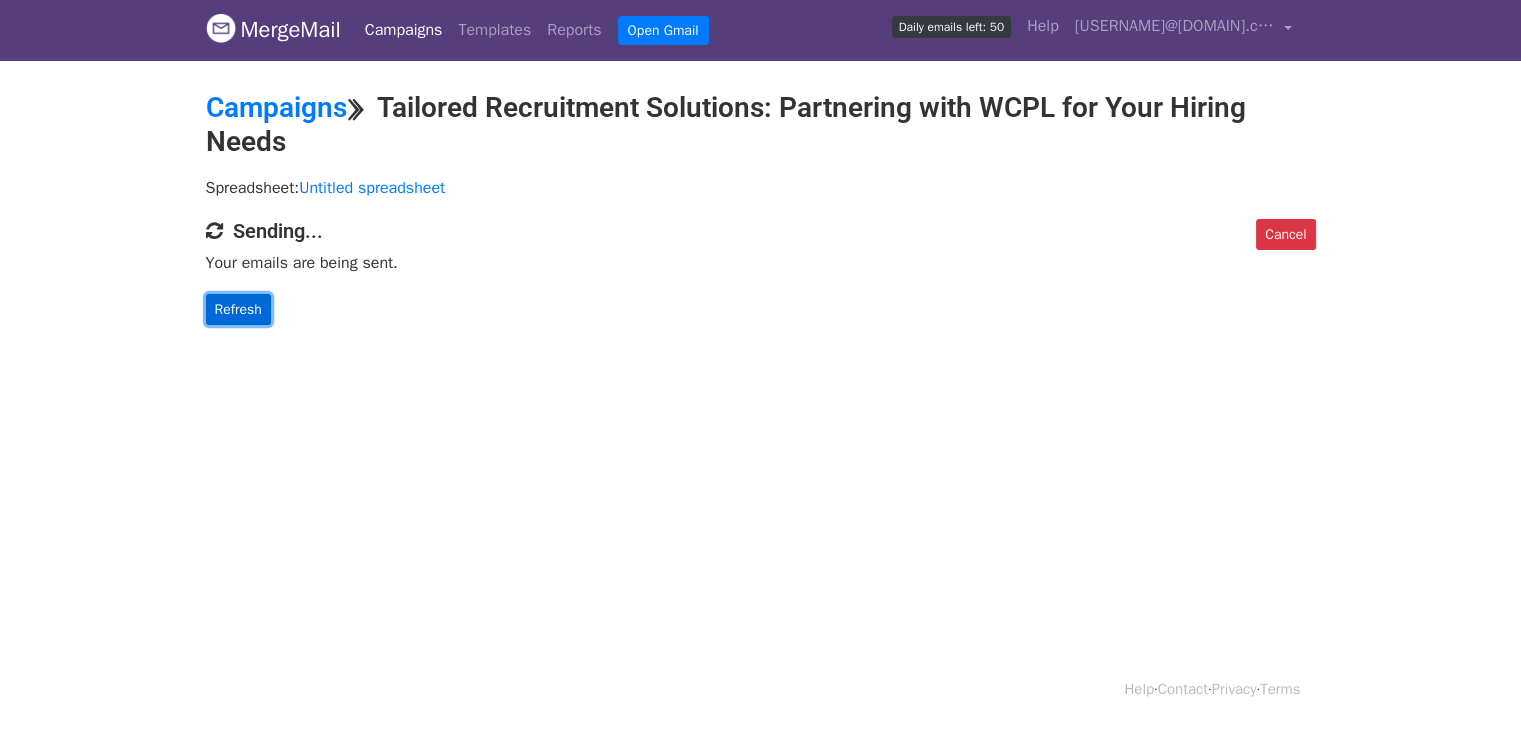 click on "Refresh" at bounding box center [238, 309] 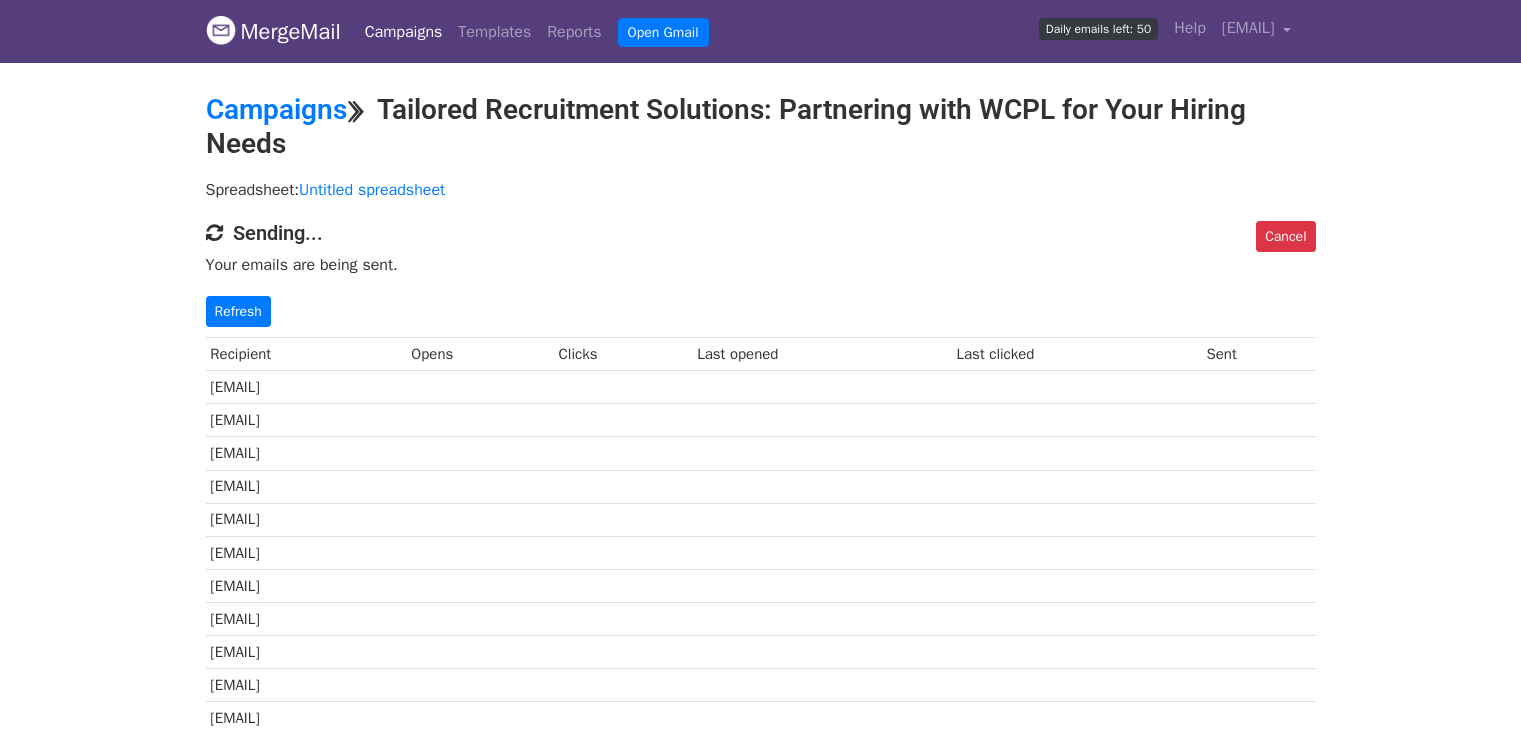scroll, scrollTop: 0, scrollLeft: 0, axis: both 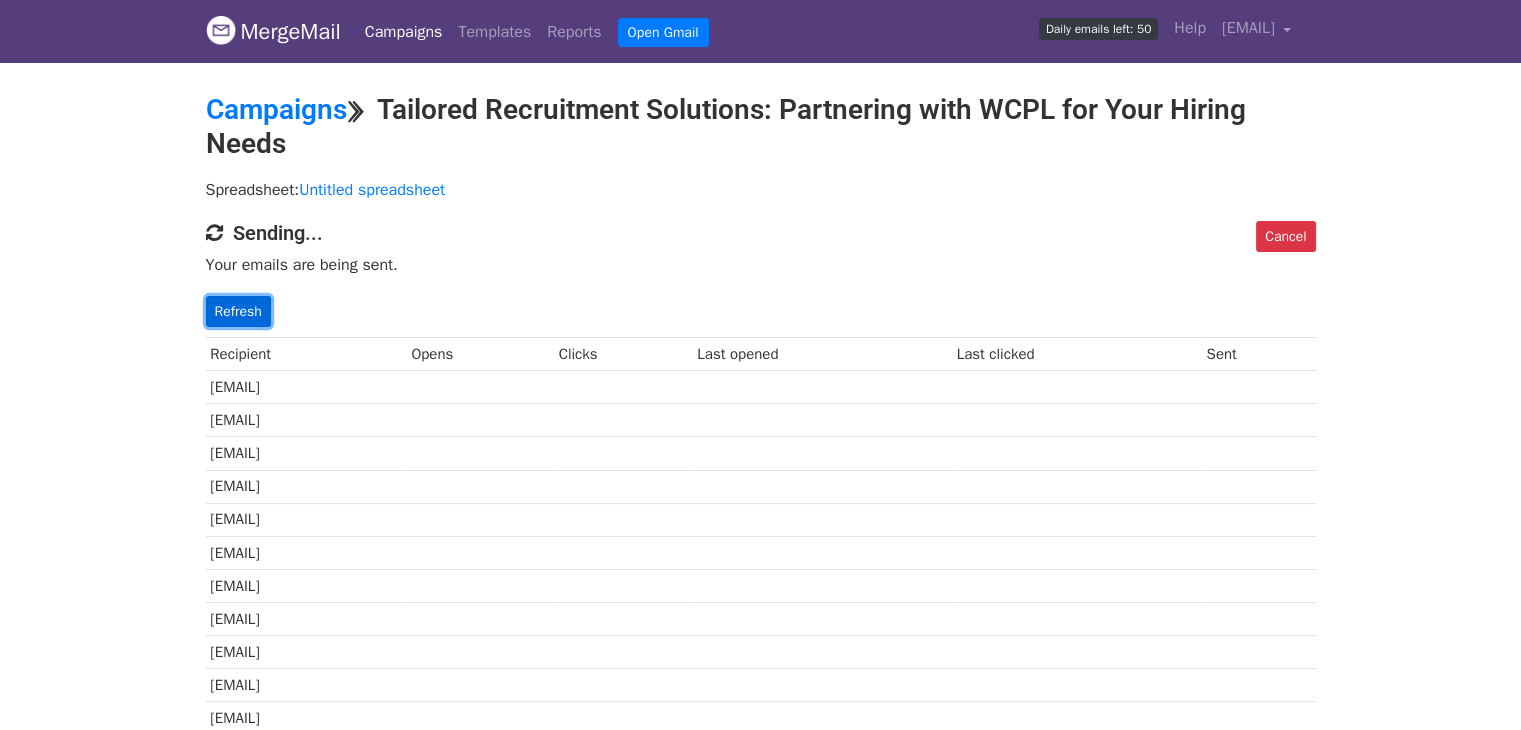 click on "Refresh" at bounding box center (238, 311) 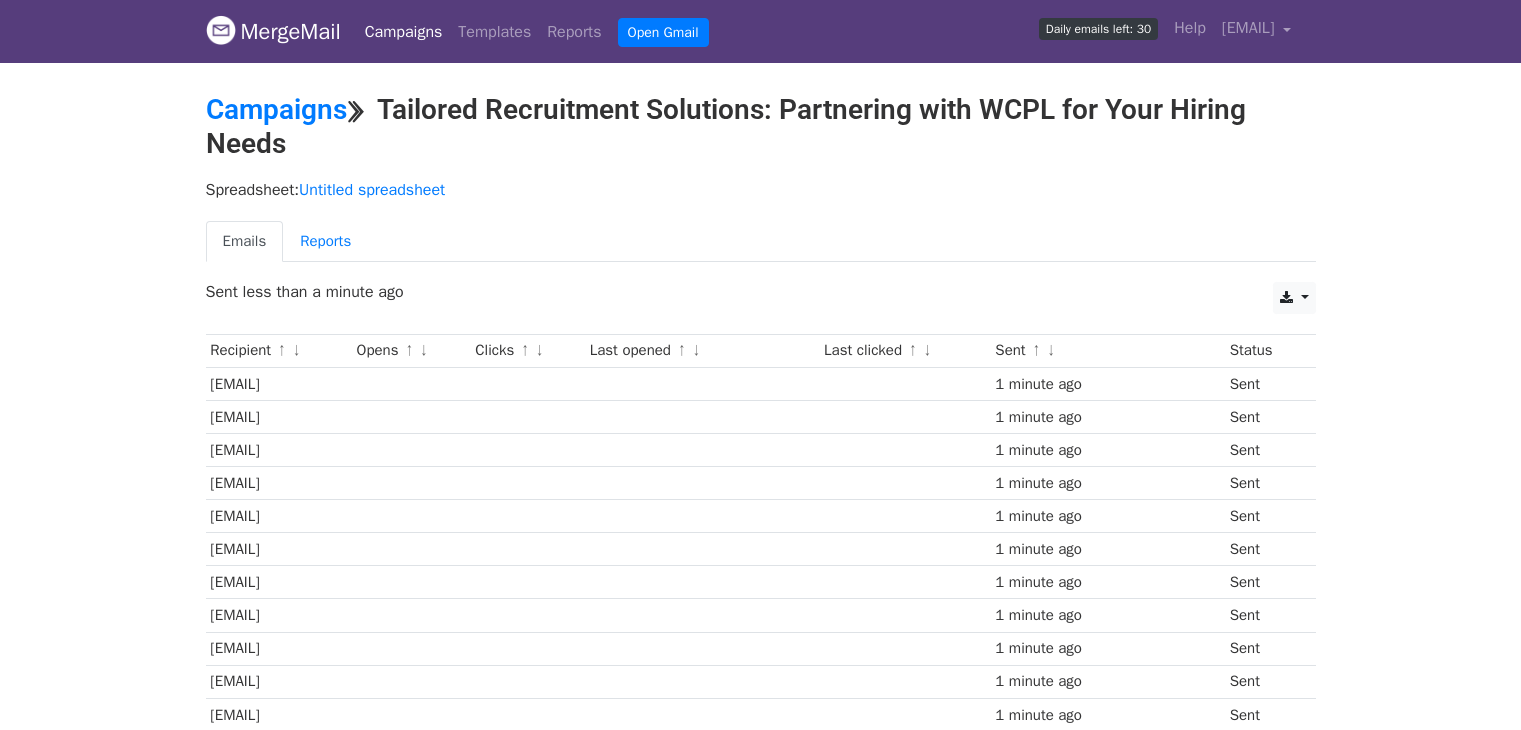 scroll, scrollTop: 0, scrollLeft: 0, axis: both 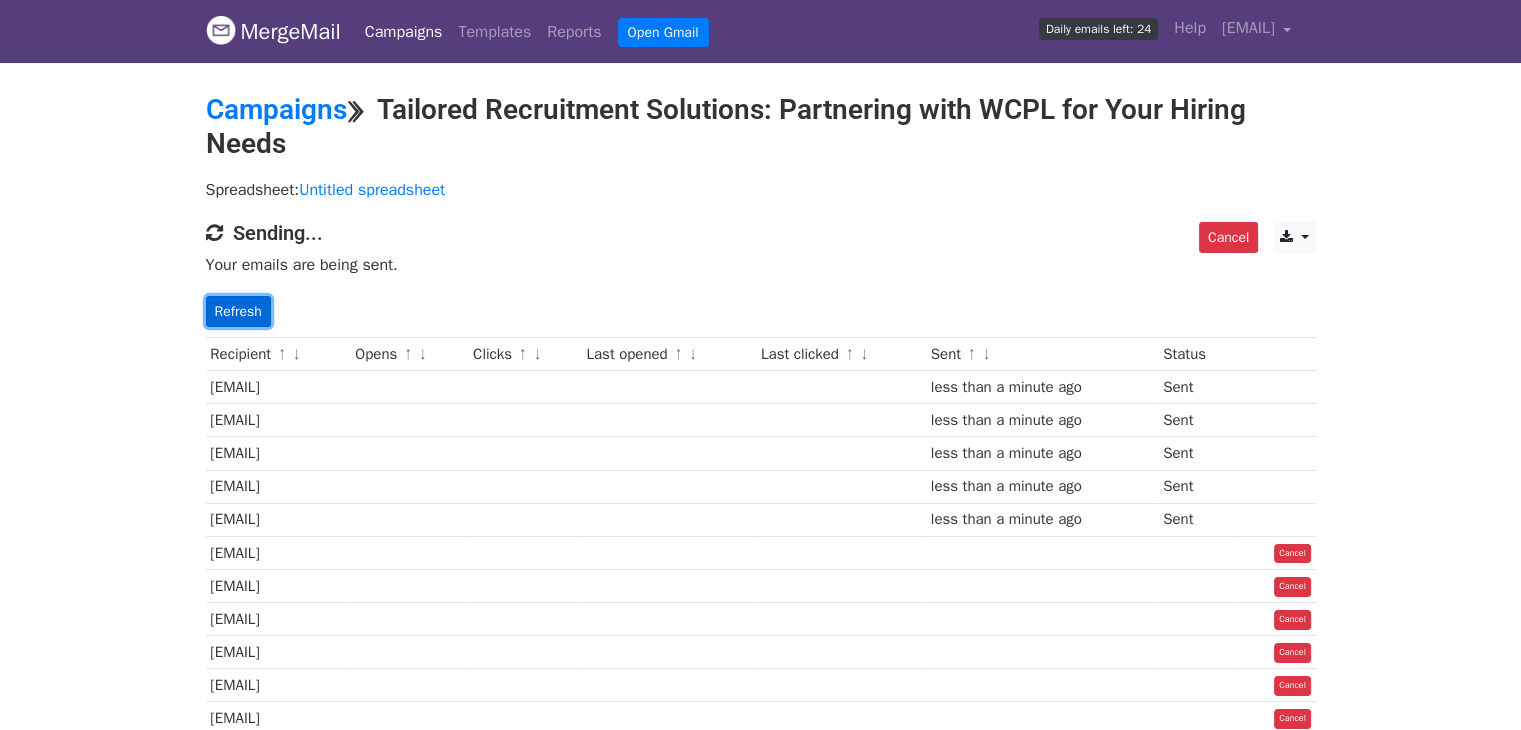 click on "Refresh" at bounding box center [238, 311] 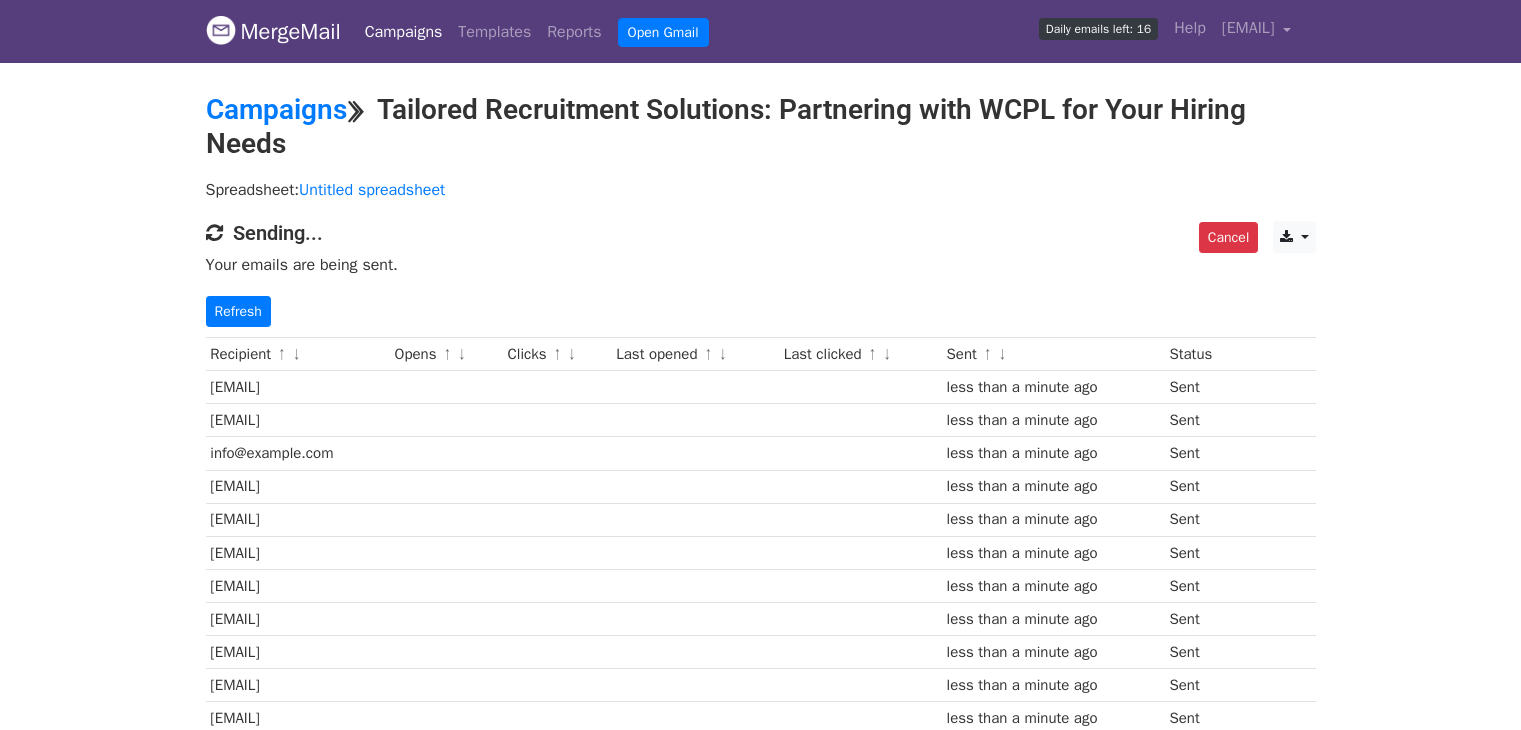 scroll, scrollTop: 0, scrollLeft: 0, axis: both 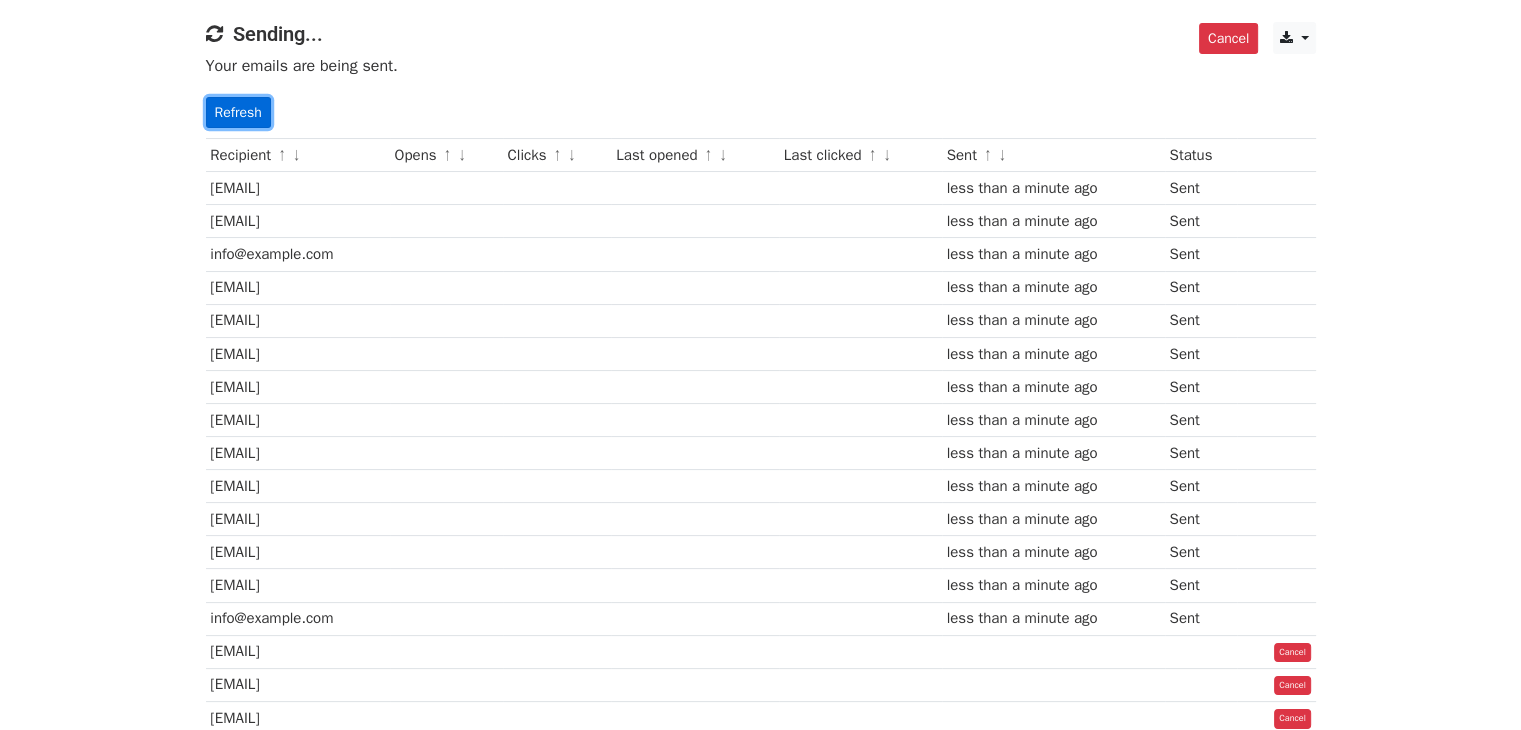click on "Refresh" at bounding box center [238, 112] 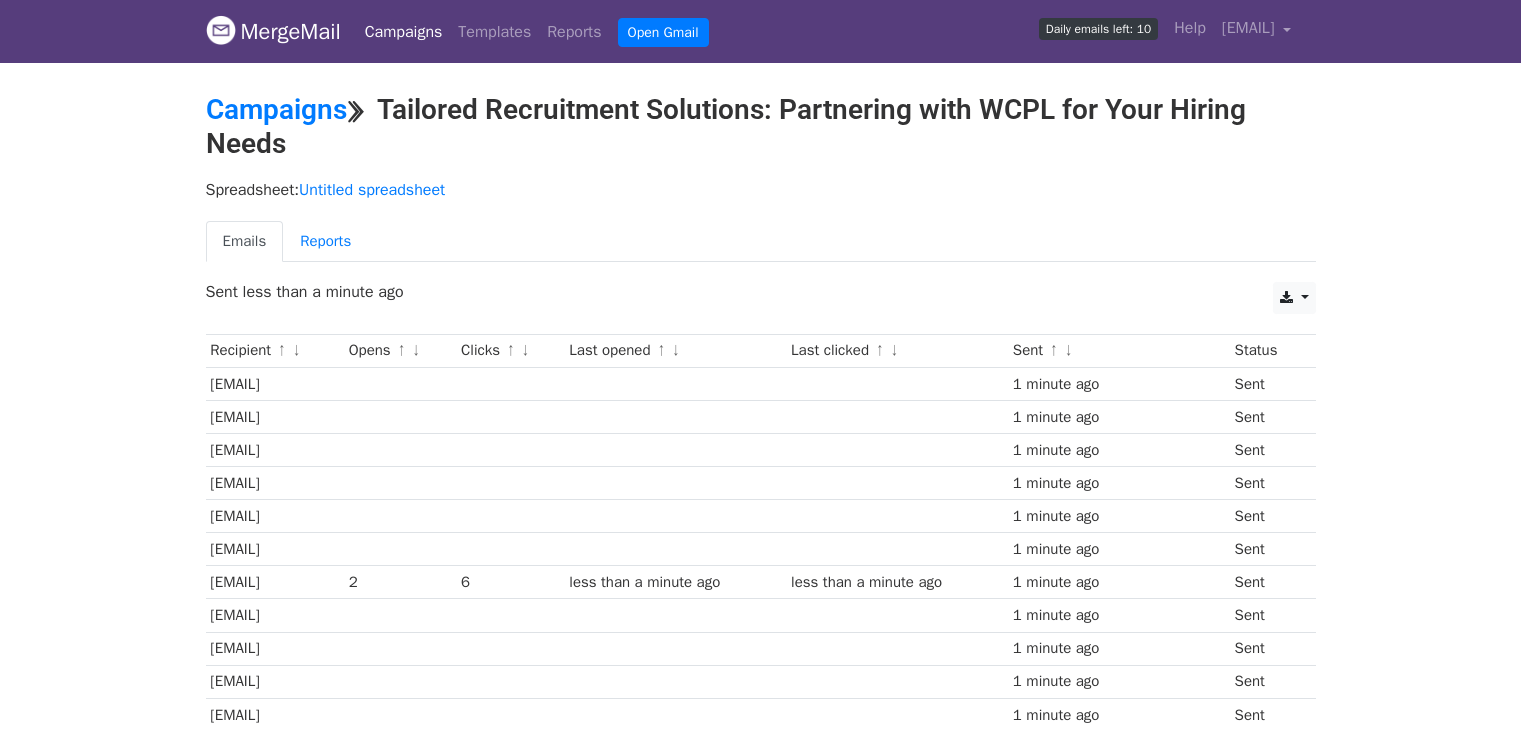 scroll, scrollTop: 0, scrollLeft: 0, axis: both 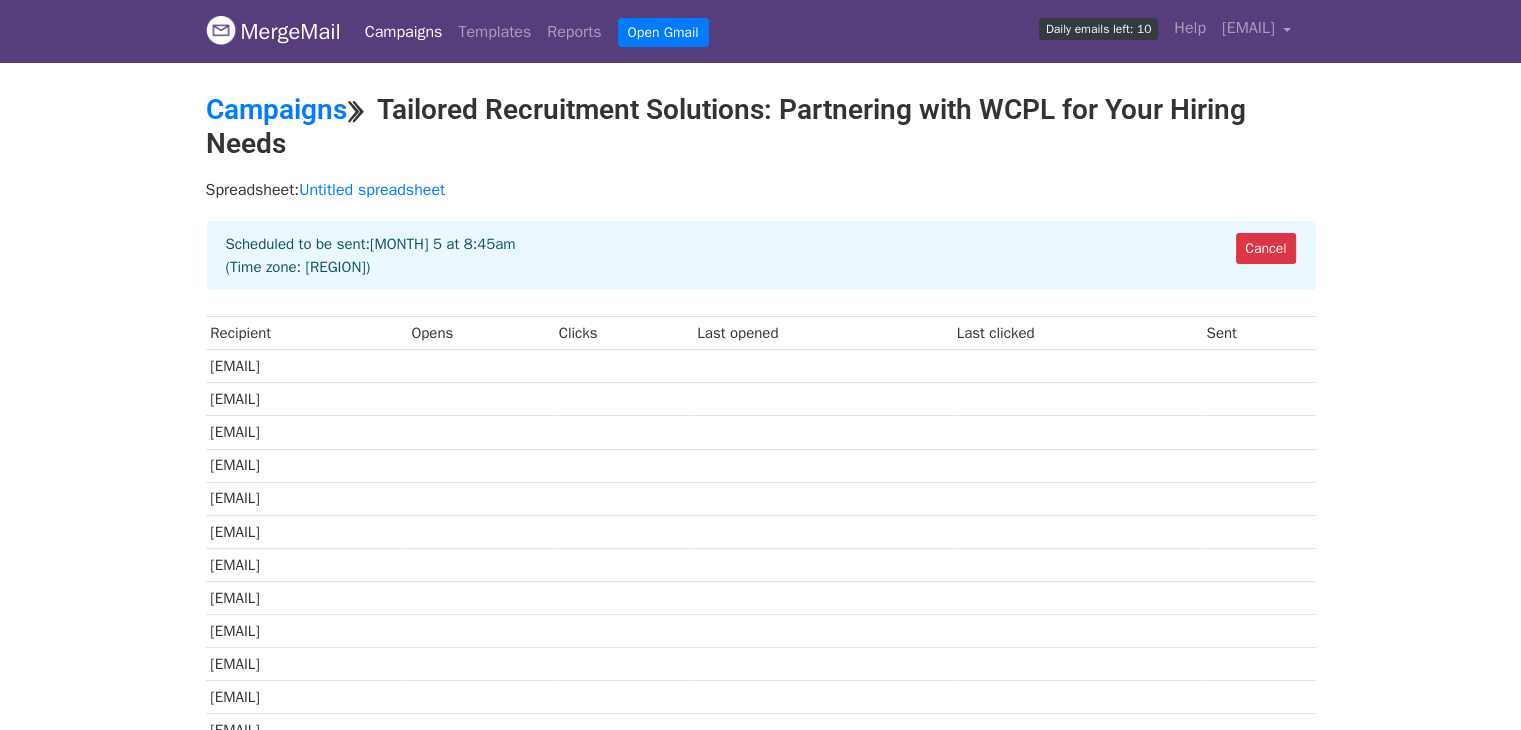 click on "Aug  5 at  8:45am" at bounding box center [443, 244] 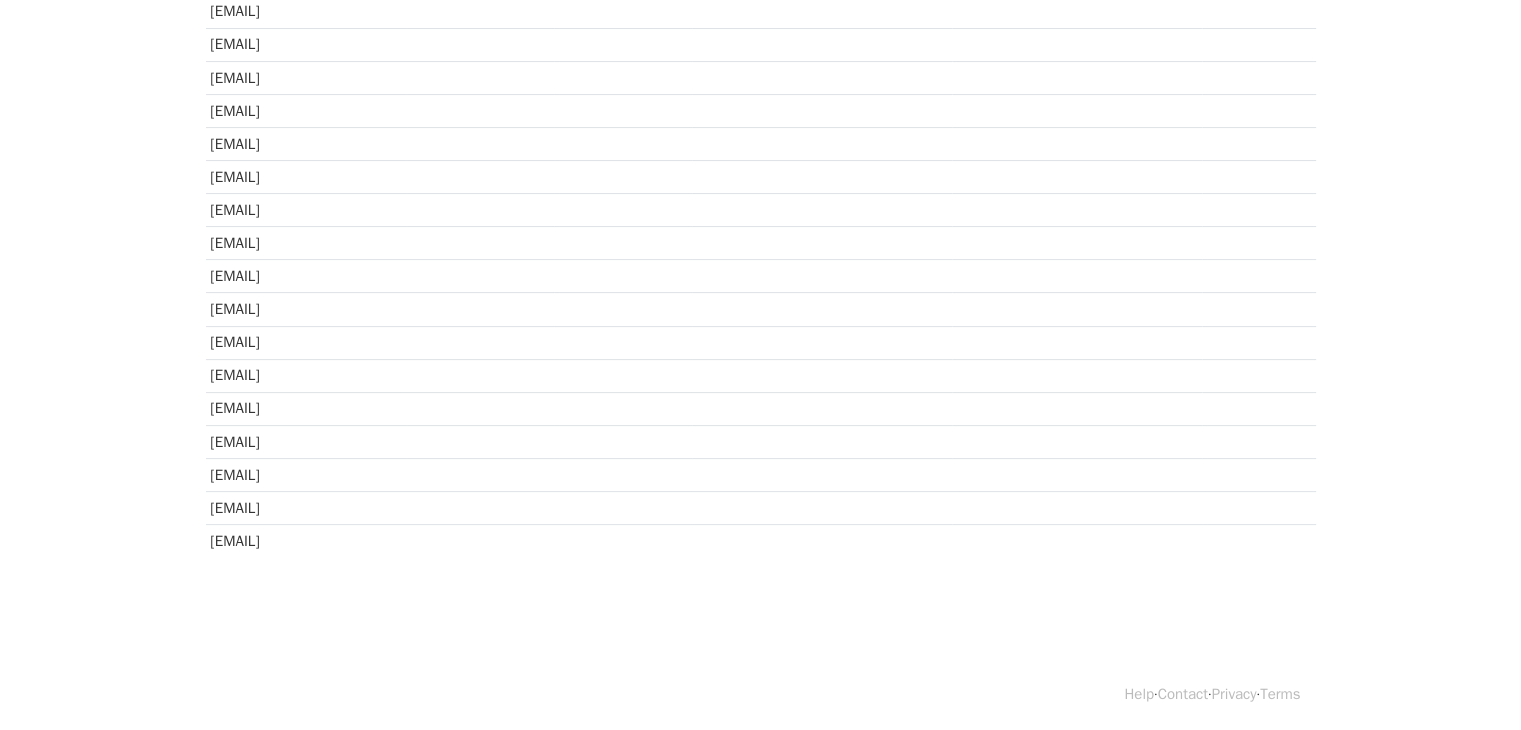 scroll, scrollTop: 0, scrollLeft: 0, axis: both 